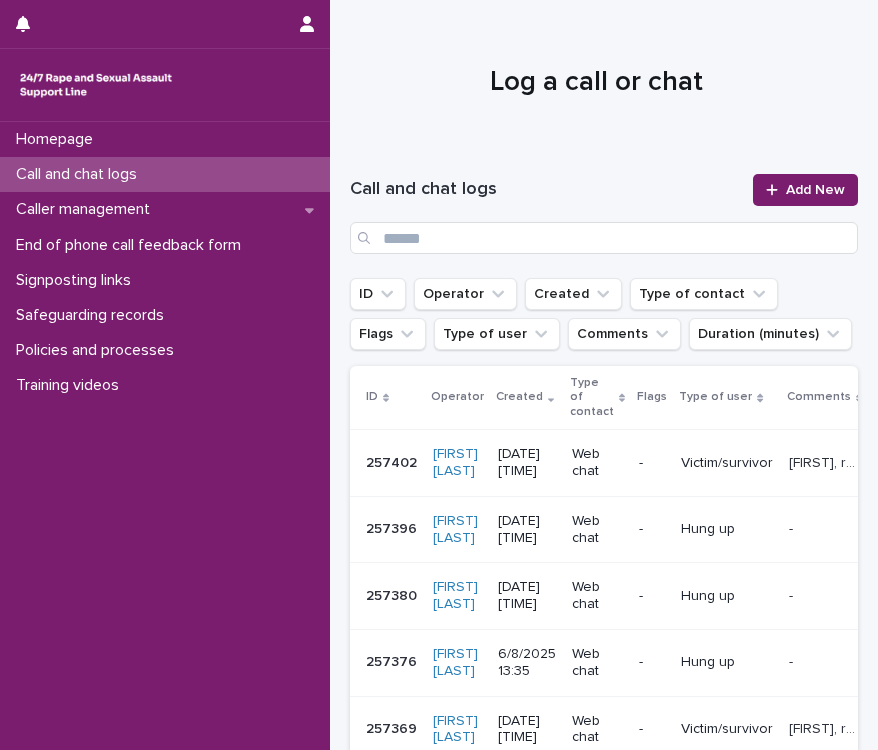 scroll, scrollTop: 0, scrollLeft: 0, axis: both 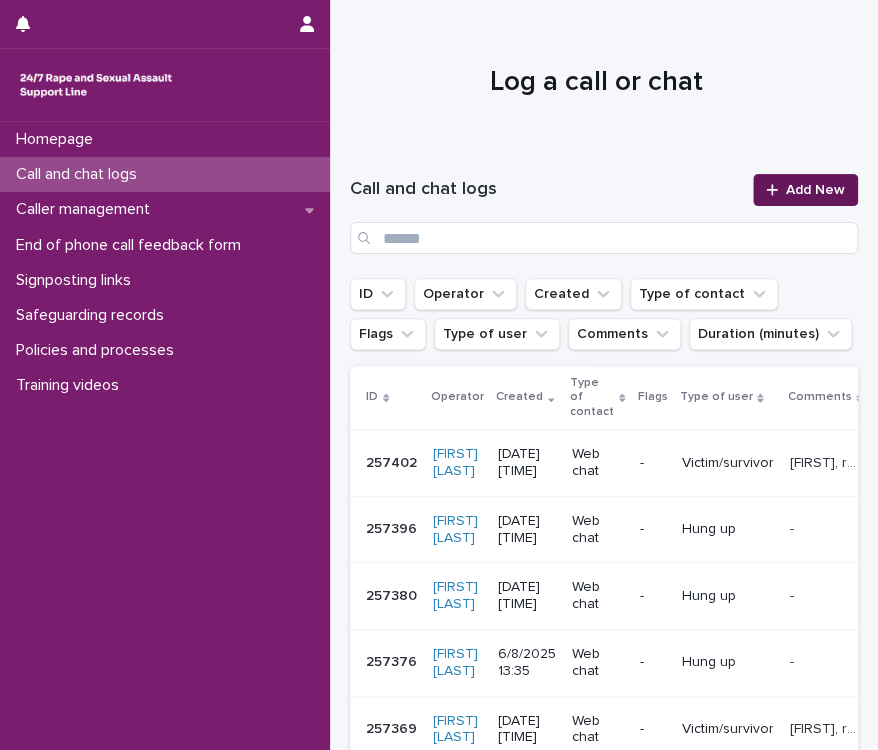 click at bounding box center (776, 190) 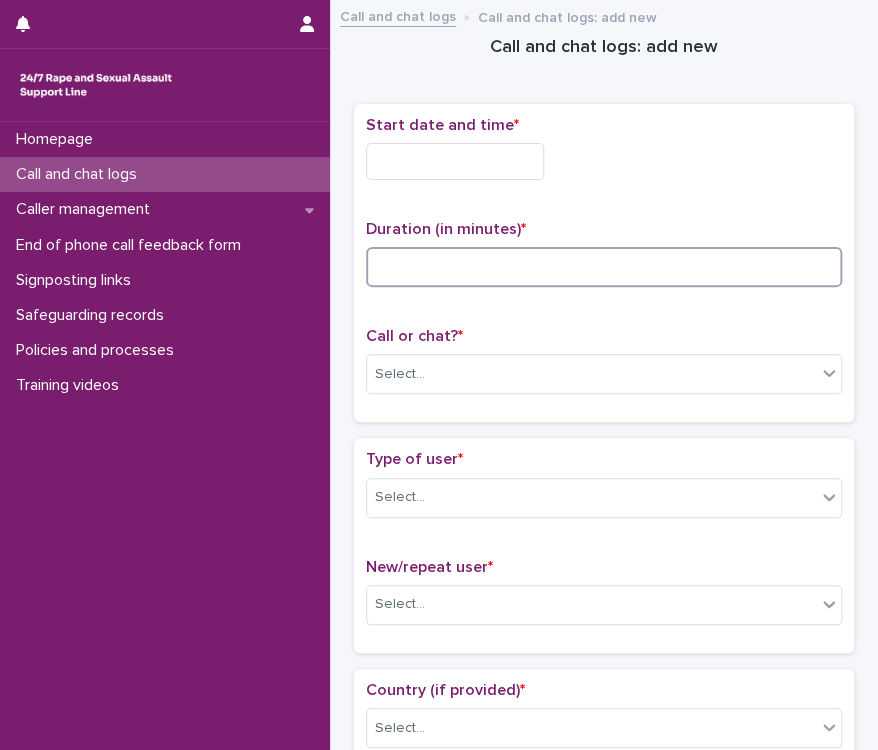 click at bounding box center (604, 267) 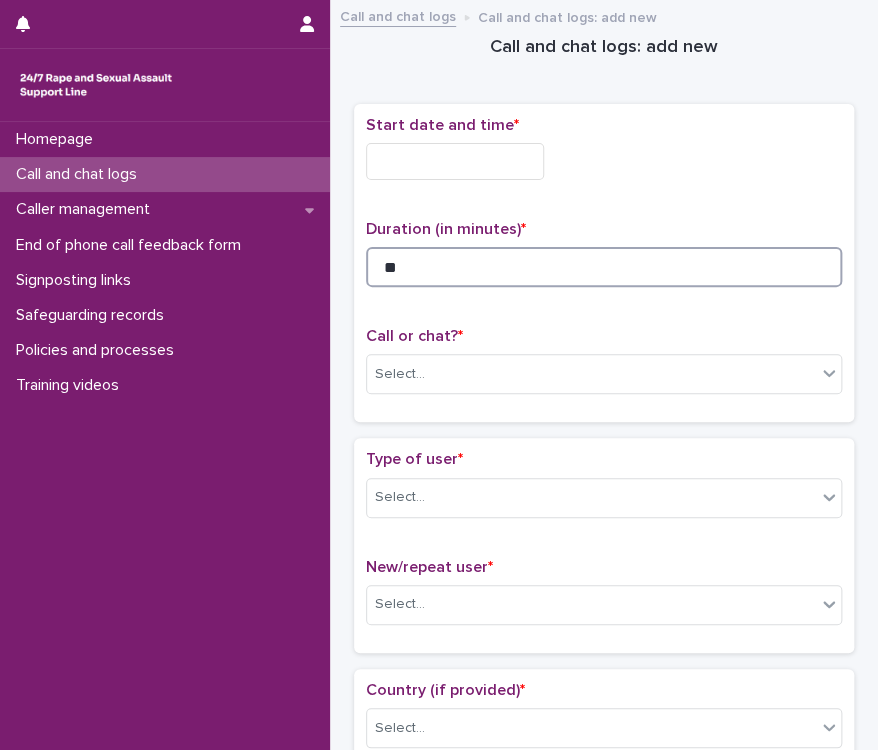 type on "**" 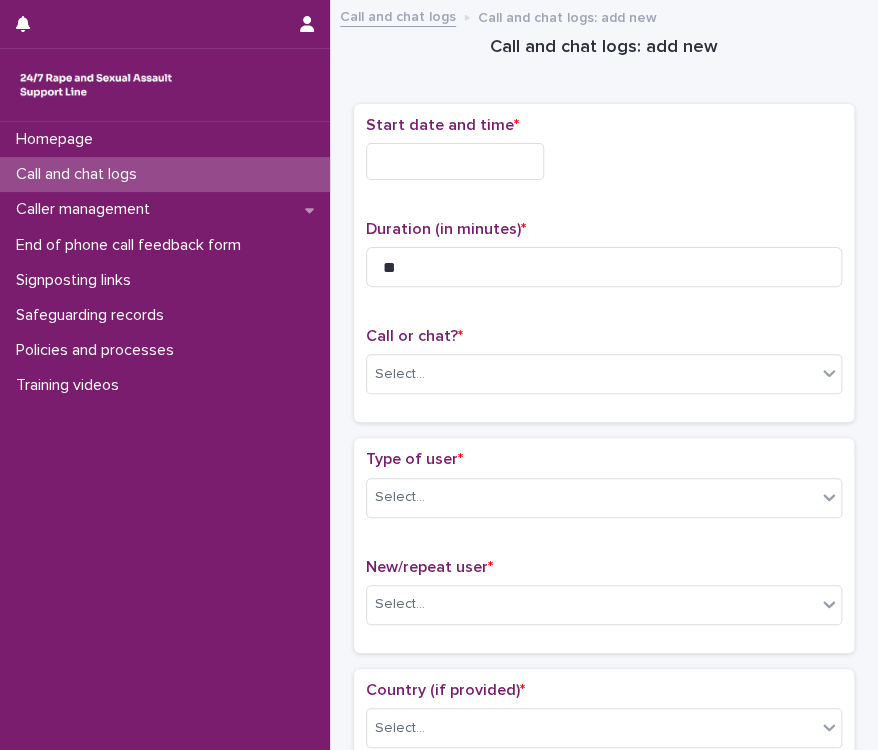 click at bounding box center [455, 161] 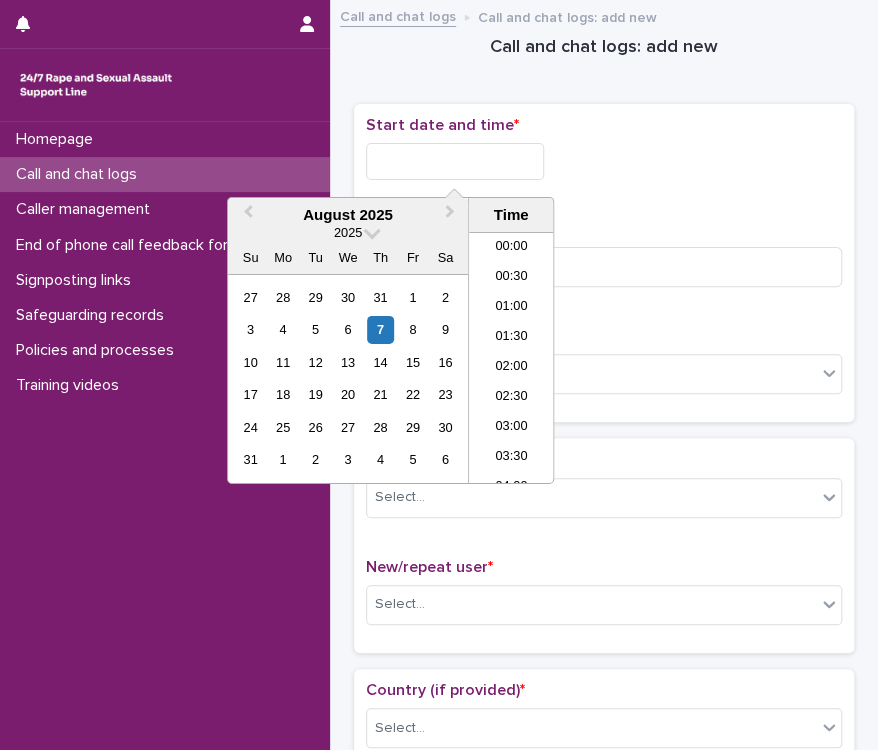 scroll, scrollTop: 850, scrollLeft: 0, axis: vertical 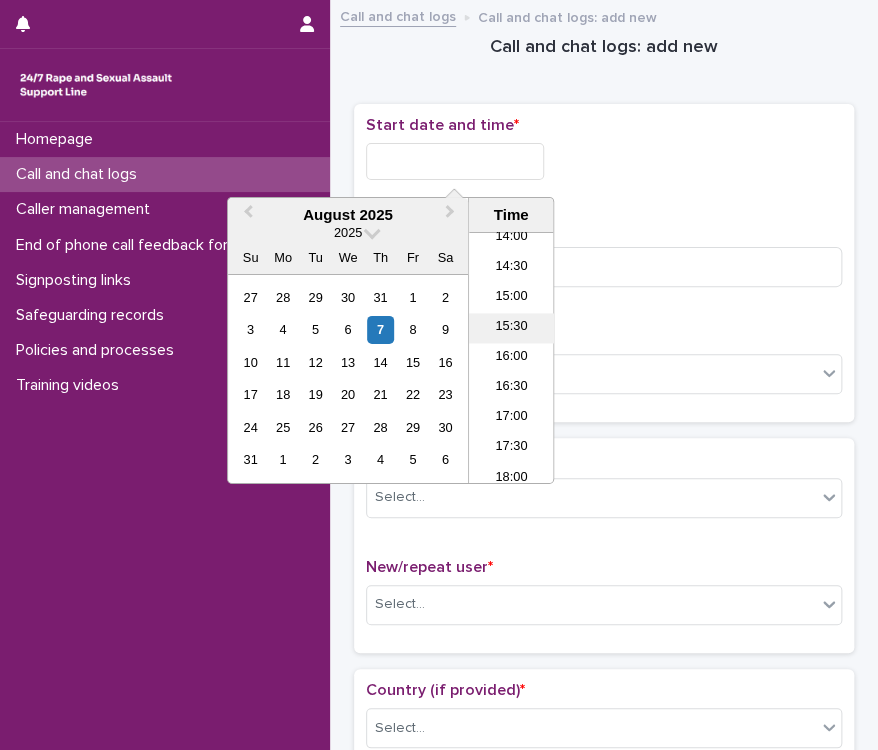 click on "15:30" at bounding box center (511, 328) 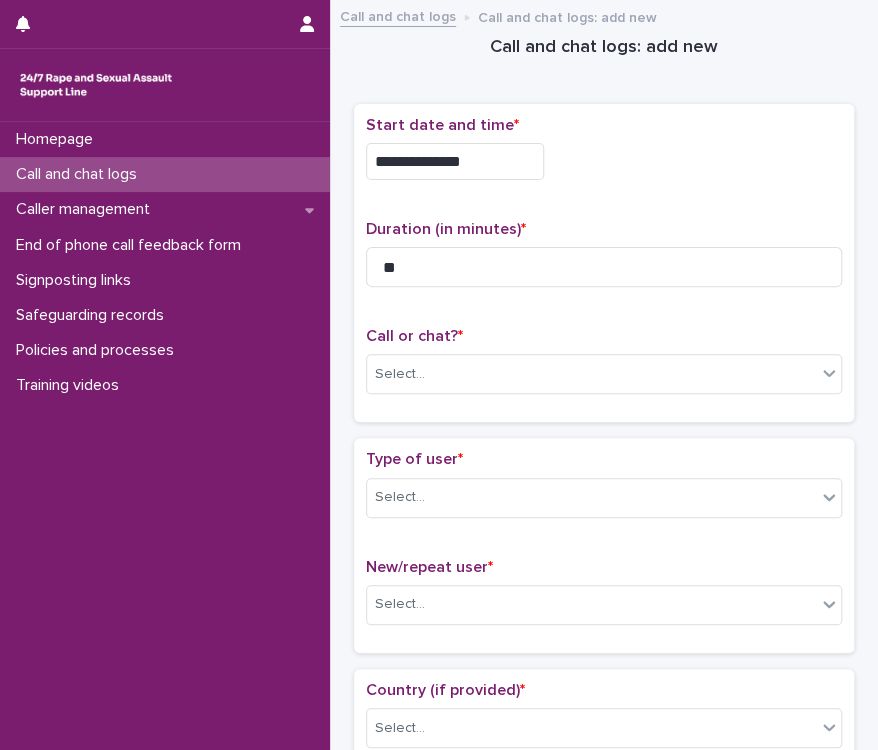 click on "**********" at bounding box center [455, 161] 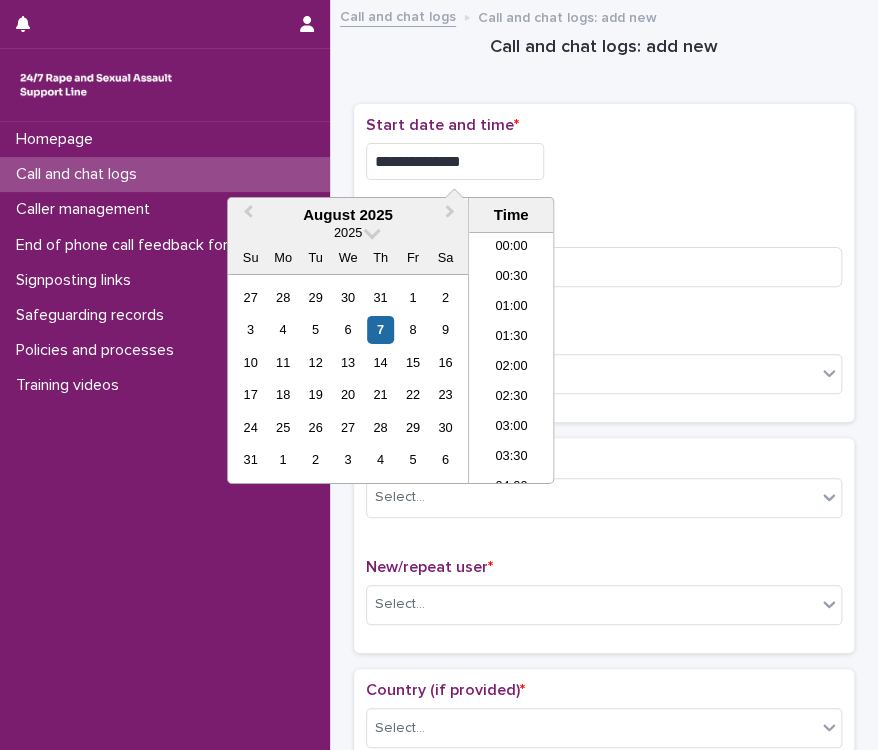 scroll, scrollTop: 820, scrollLeft: 0, axis: vertical 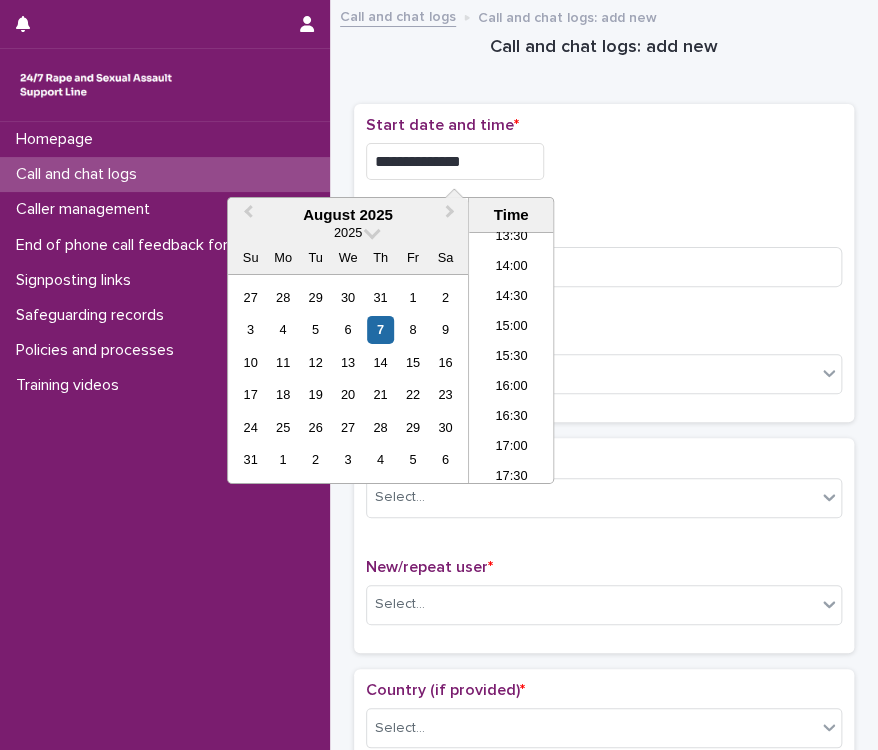 type on "**********" 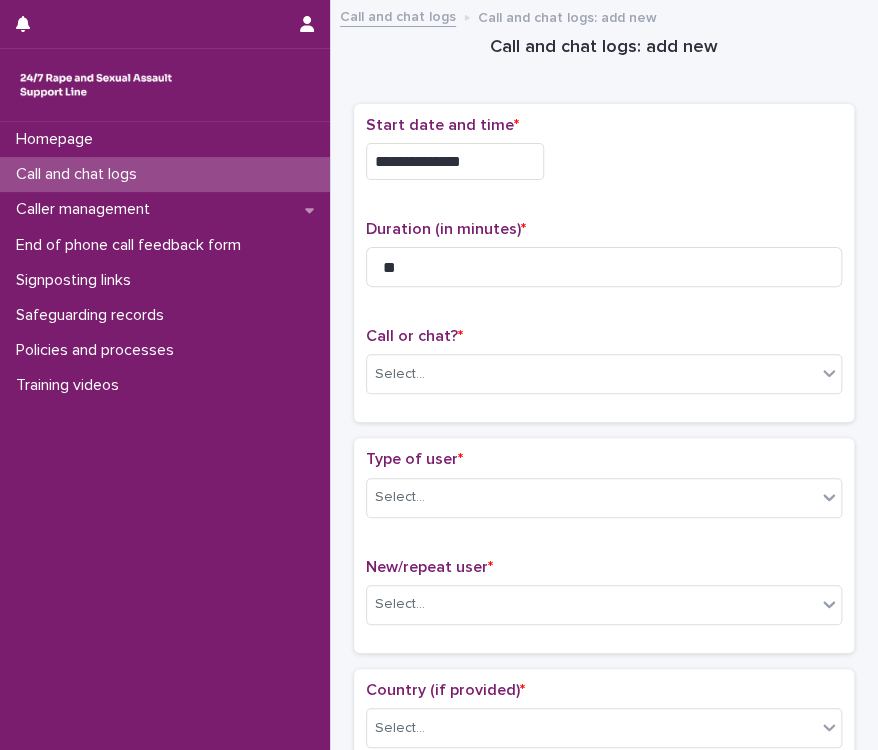 click on "**********" at bounding box center (604, 156) 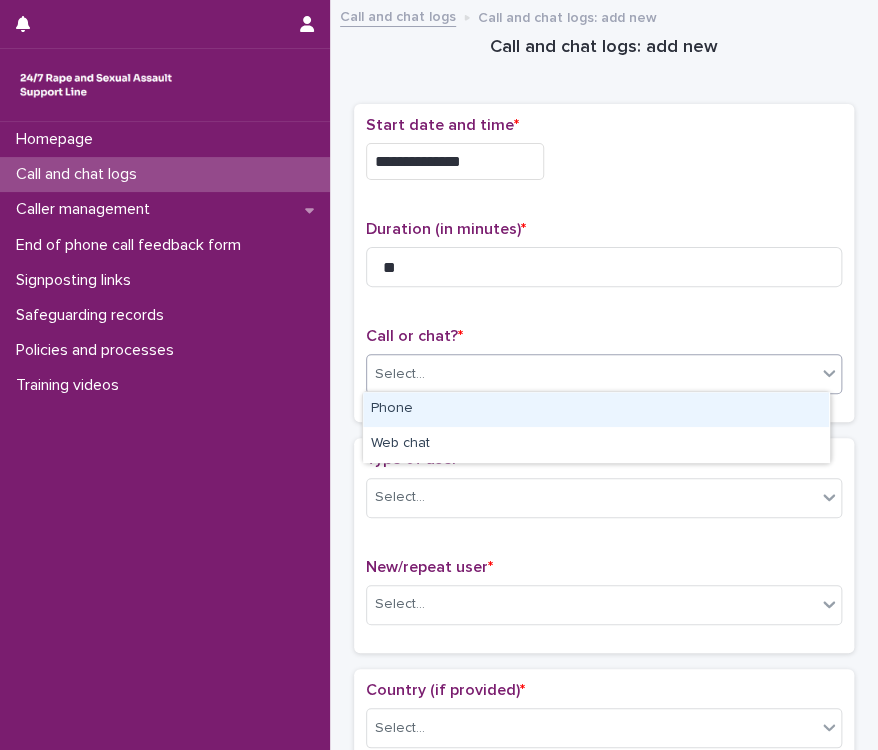 click on "Select..." at bounding box center (591, 374) 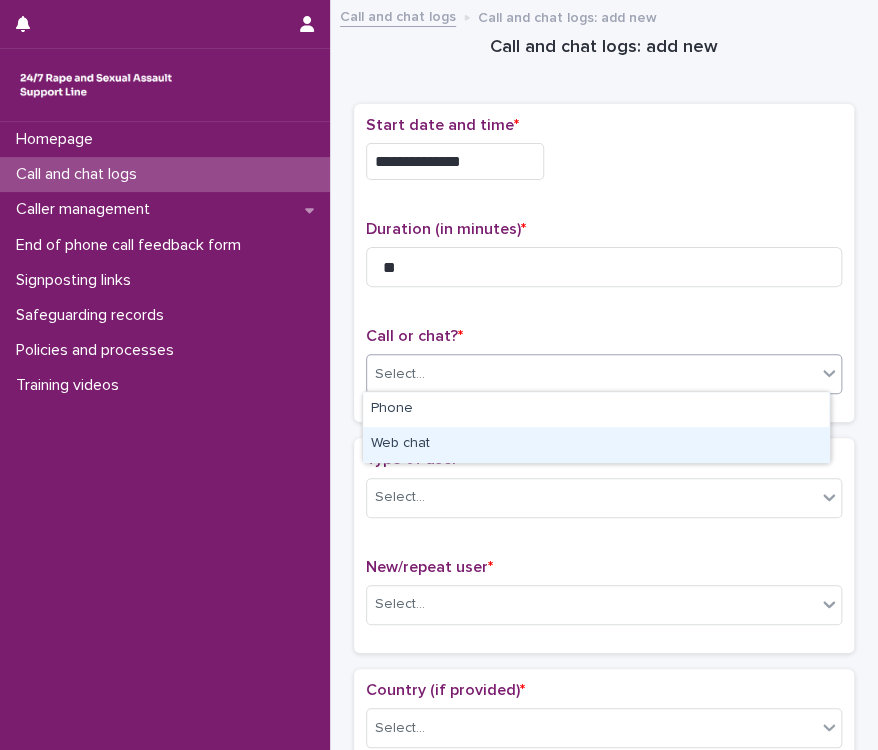 click on "Web chat" at bounding box center (596, 444) 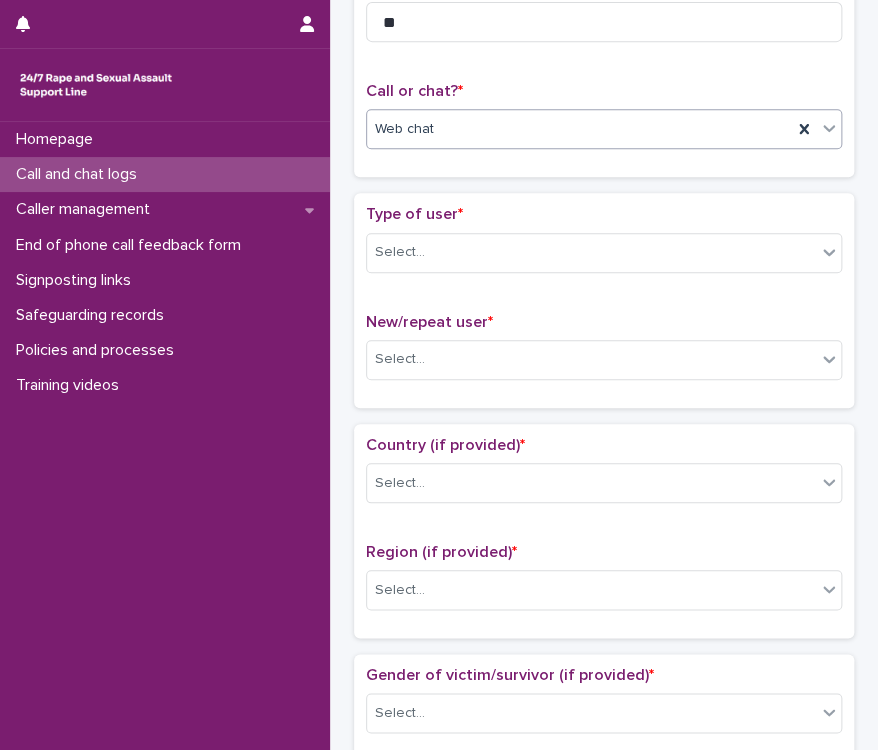 scroll, scrollTop: 369, scrollLeft: 0, axis: vertical 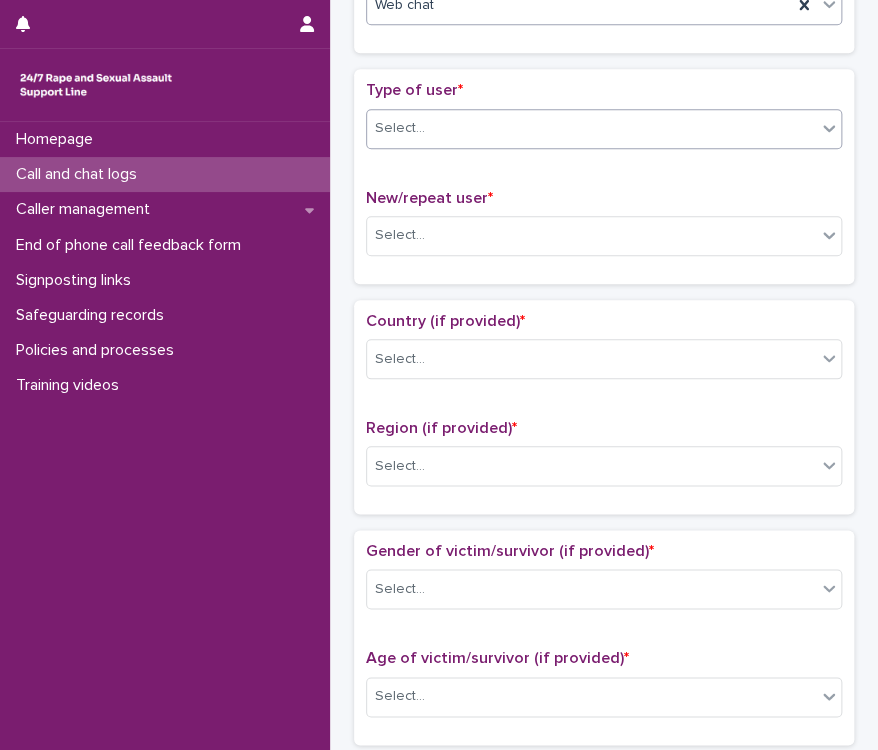 click on "Select..." at bounding box center (591, 128) 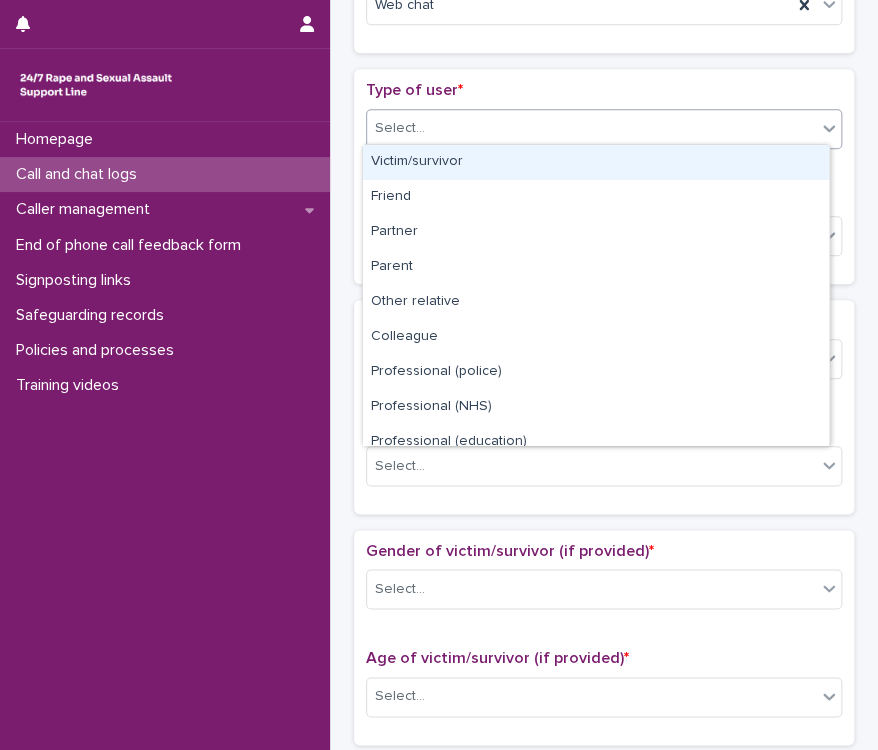 click on "Victim/survivor" at bounding box center [596, 162] 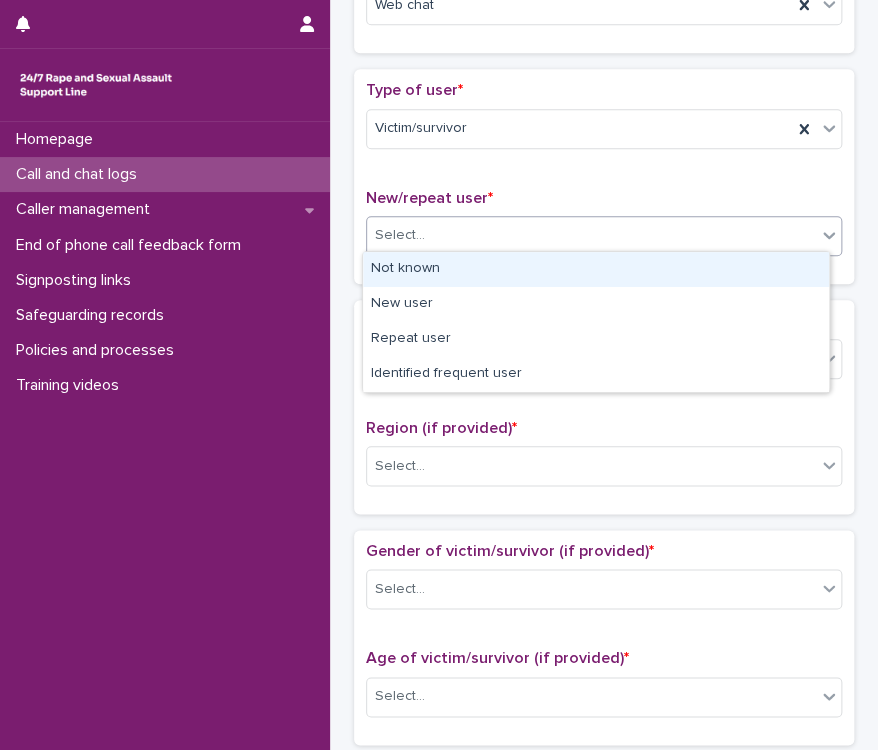 click on "Select..." at bounding box center [591, 235] 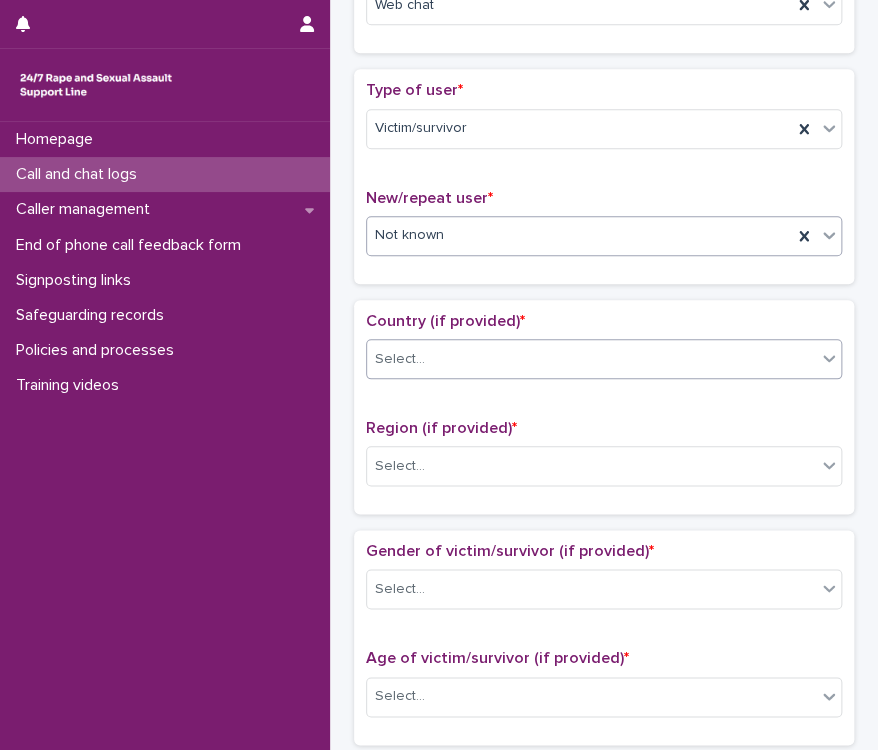 click on "Select..." at bounding box center (591, 359) 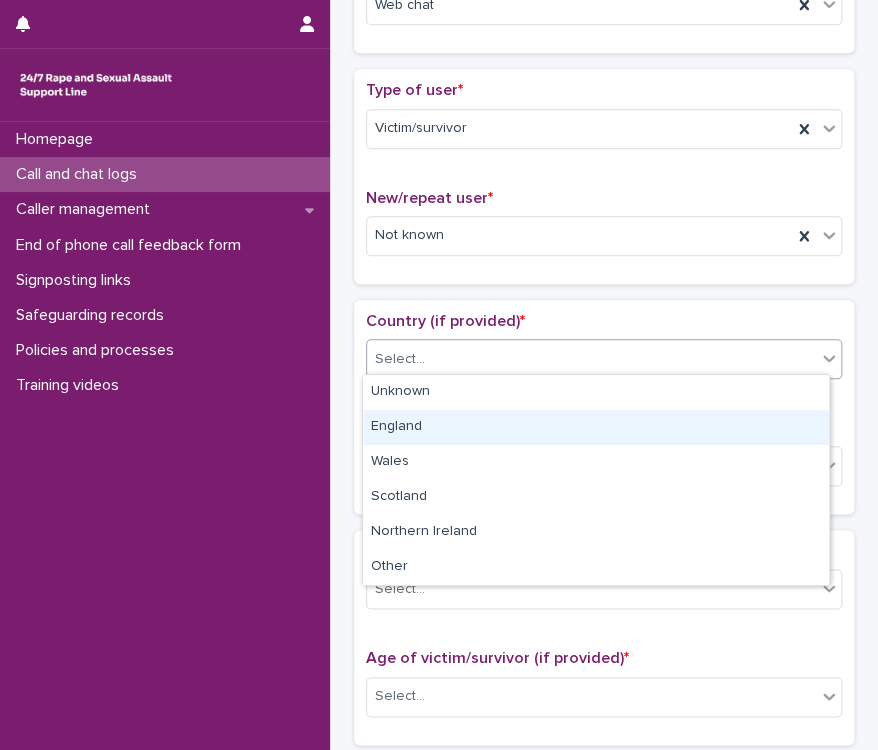 click on "England" at bounding box center [596, 427] 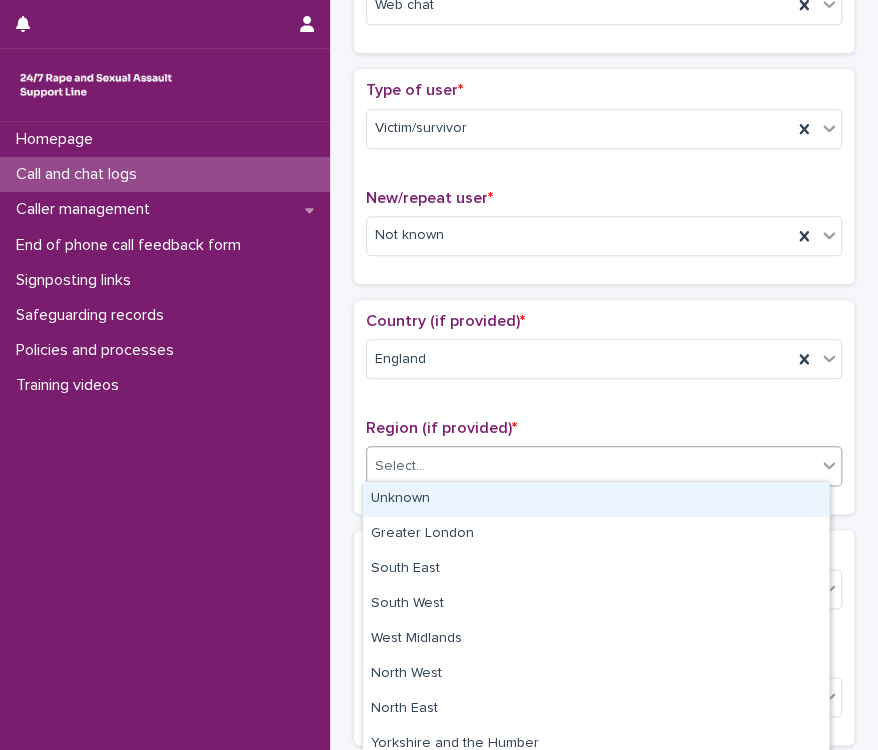 click on "Select..." at bounding box center [591, 466] 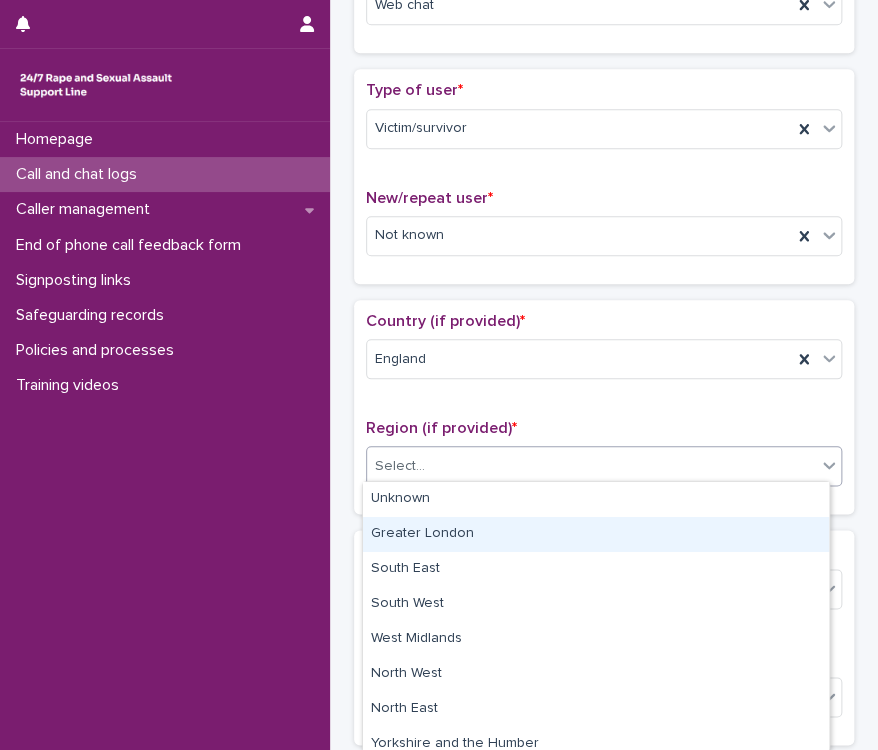 click on "Greater London" at bounding box center (596, 534) 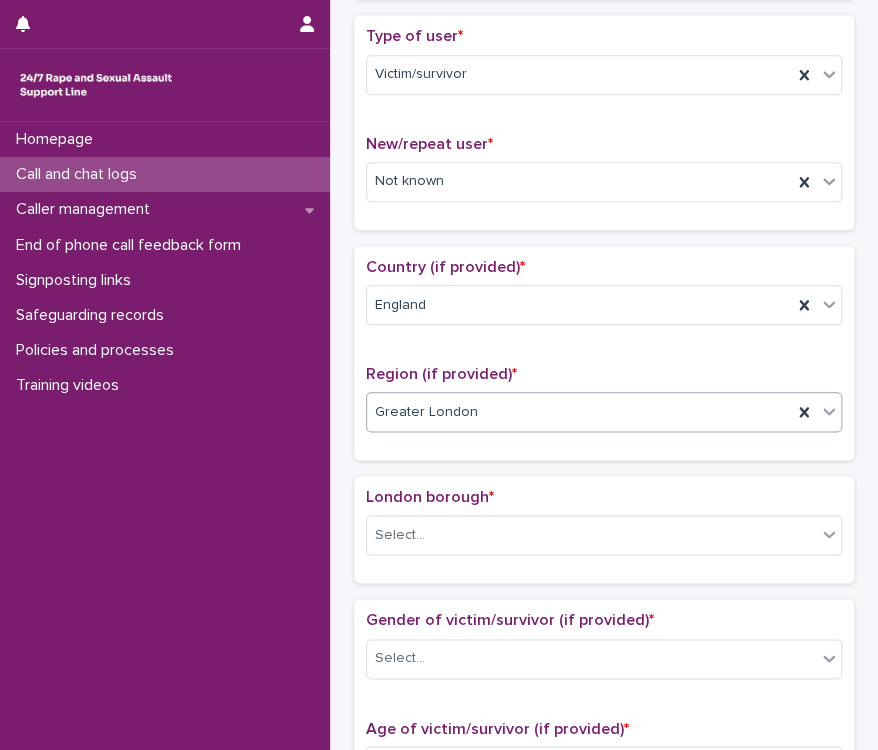 scroll, scrollTop: 431, scrollLeft: 0, axis: vertical 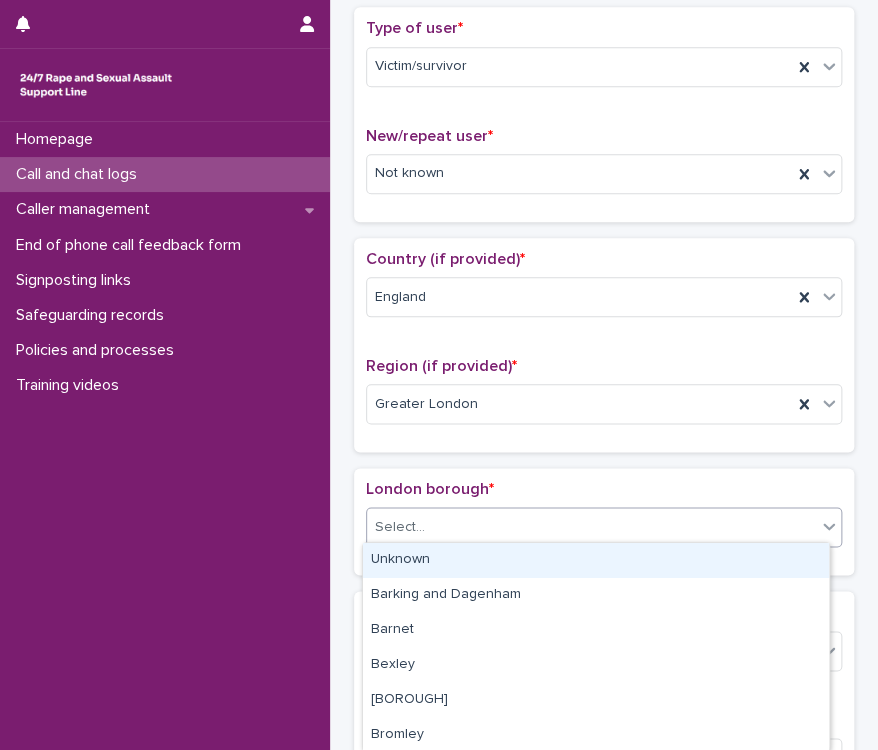 click on "Select..." at bounding box center [591, 527] 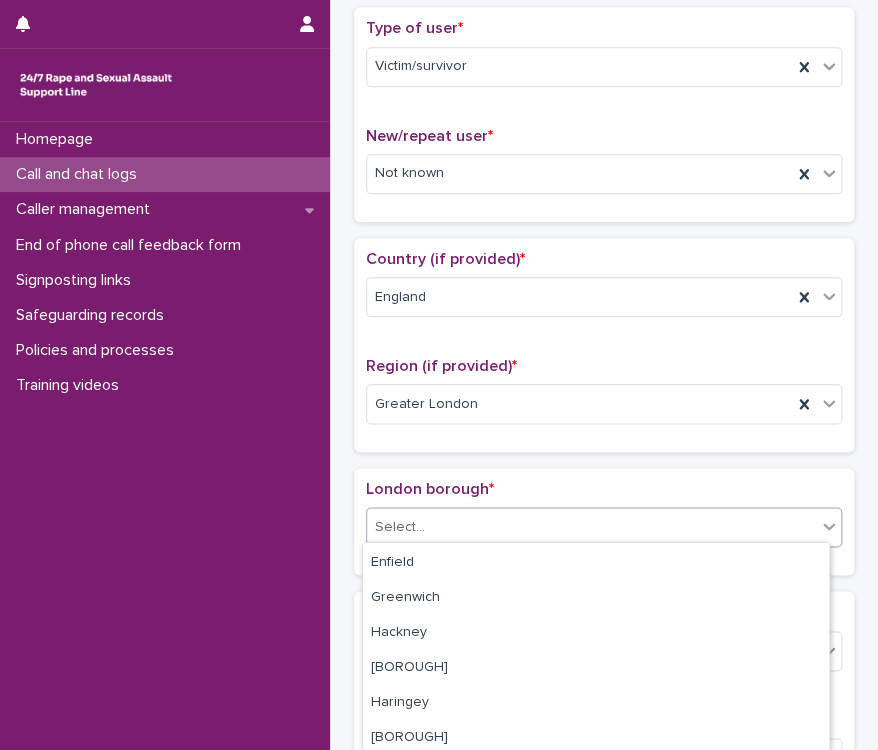 scroll, scrollTop: 387, scrollLeft: 0, axis: vertical 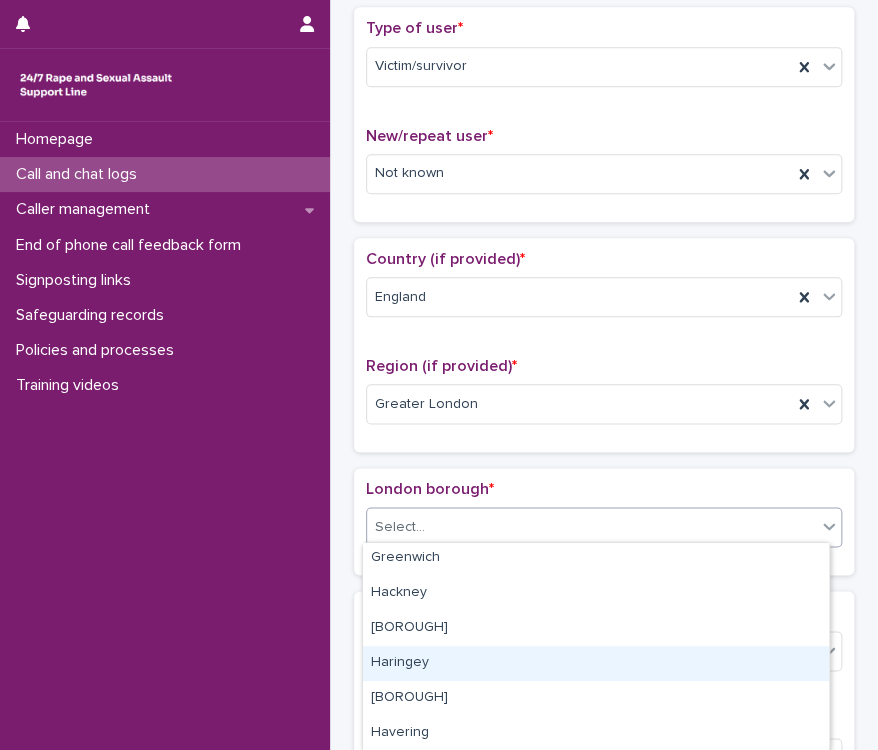 click on "Haringey" at bounding box center [596, 663] 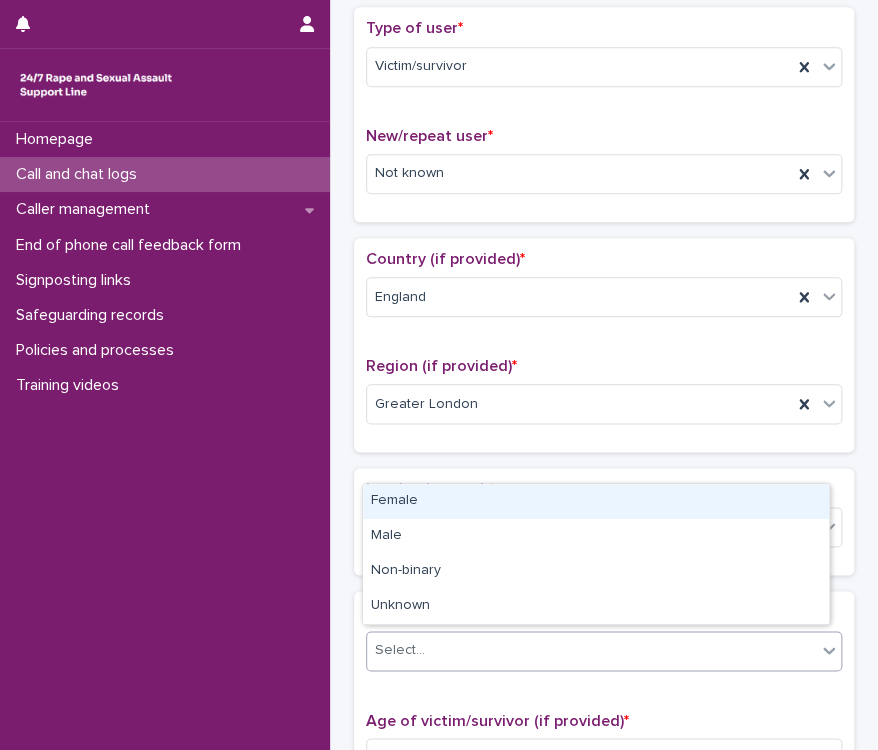 click on "Select..." at bounding box center (591, 650) 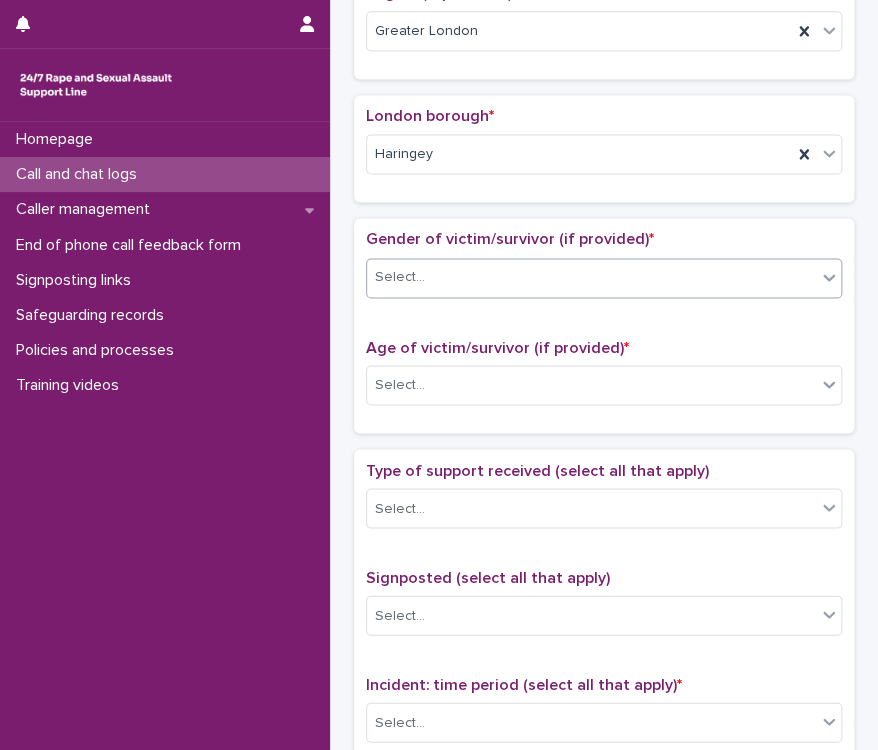 scroll, scrollTop: 871, scrollLeft: 0, axis: vertical 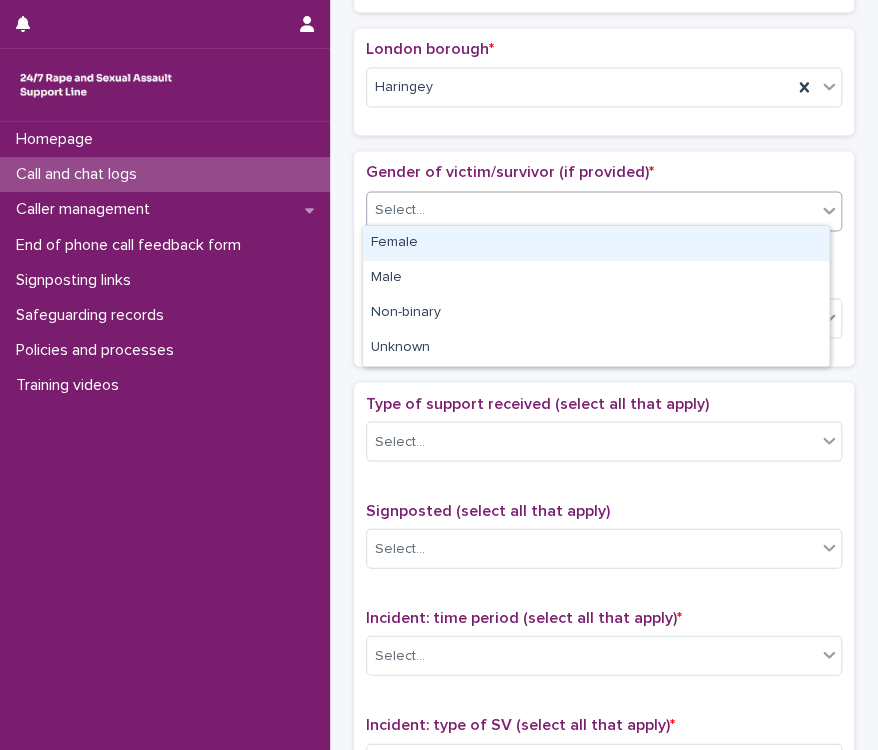 click on "Select..." at bounding box center (591, 210) 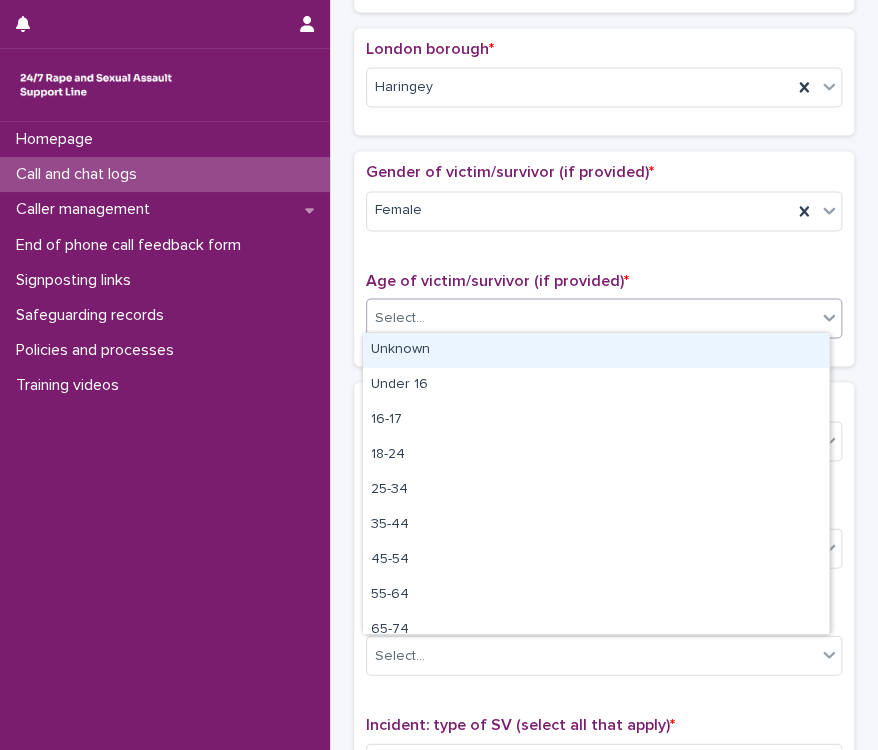 click on "Select..." at bounding box center (591, 317) 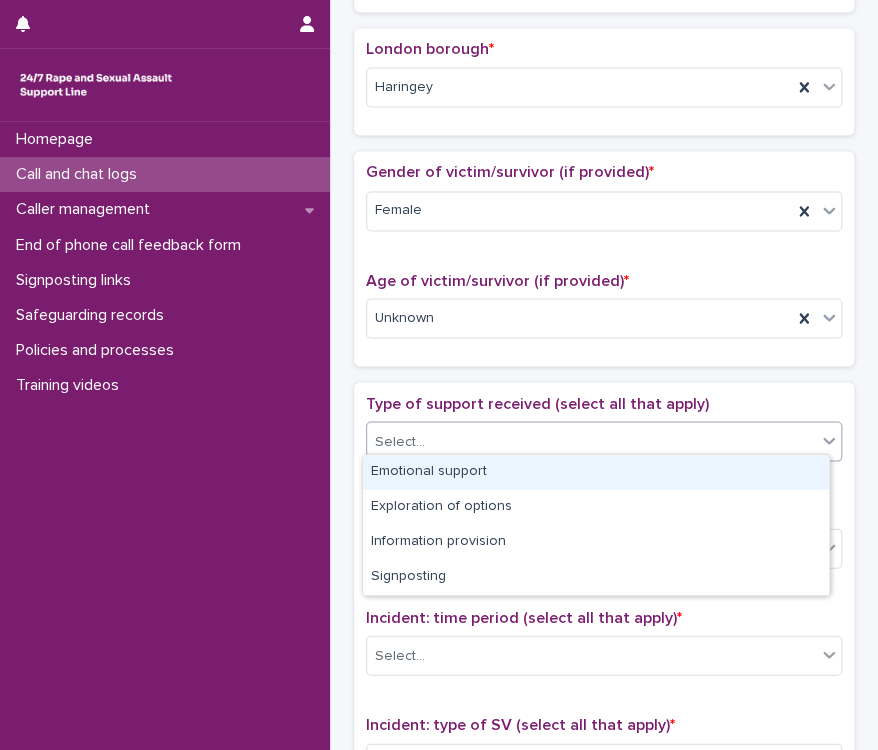 click on "Select..." at bounding box center [591, 441] 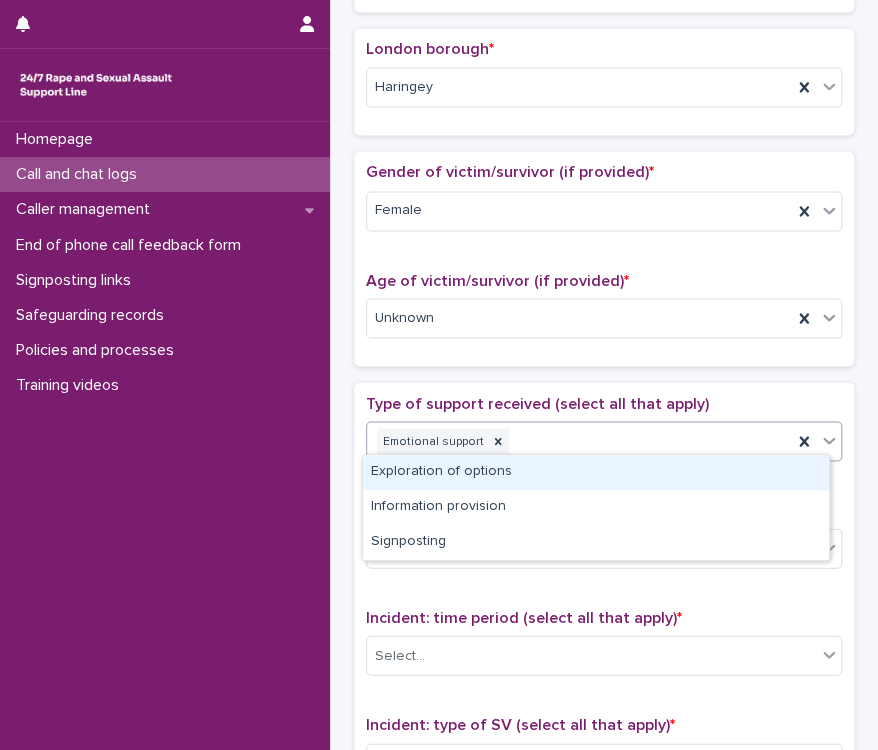 click on "Emotional support" at bounding box center [579, 441] 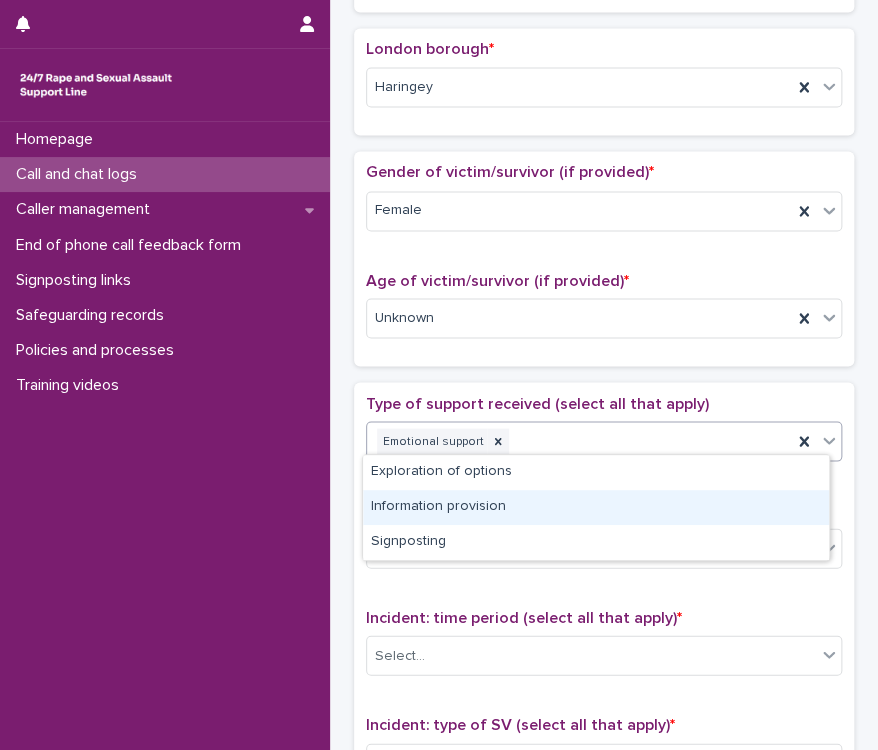 click on "Information provision" at bounding box center (596, 507) 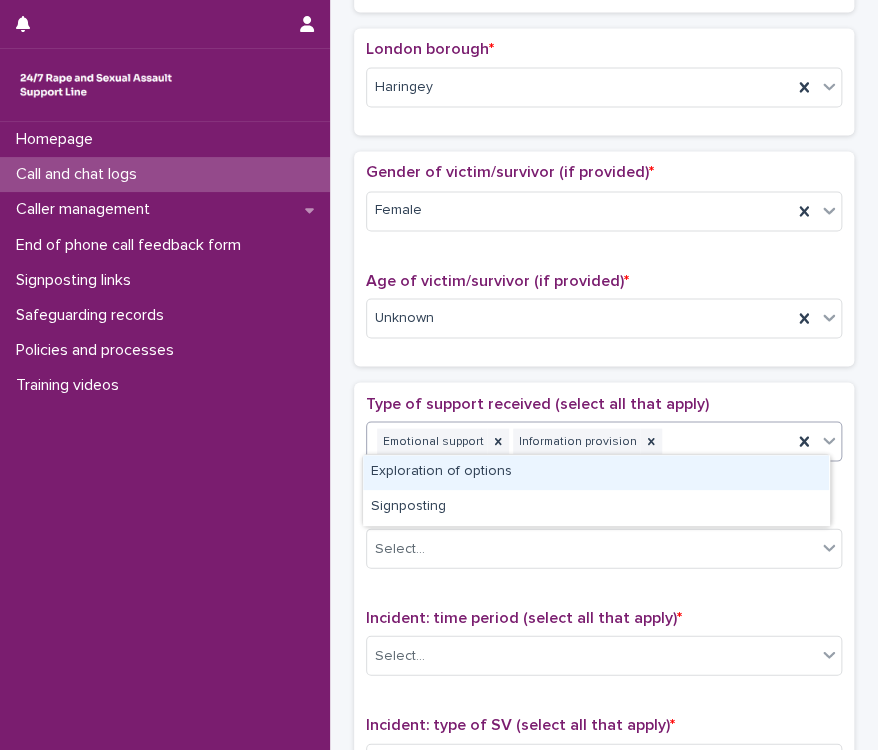 click on "Emotional support Information provision" at bounding box center (579, 441) 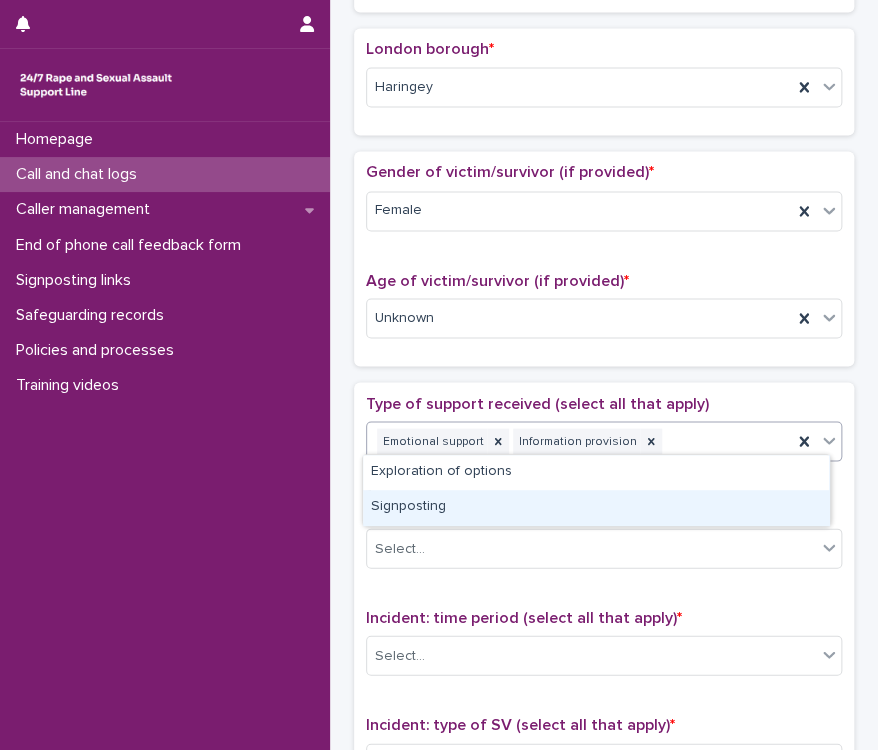 click on "Signposting" at bounding box center [596, 507] 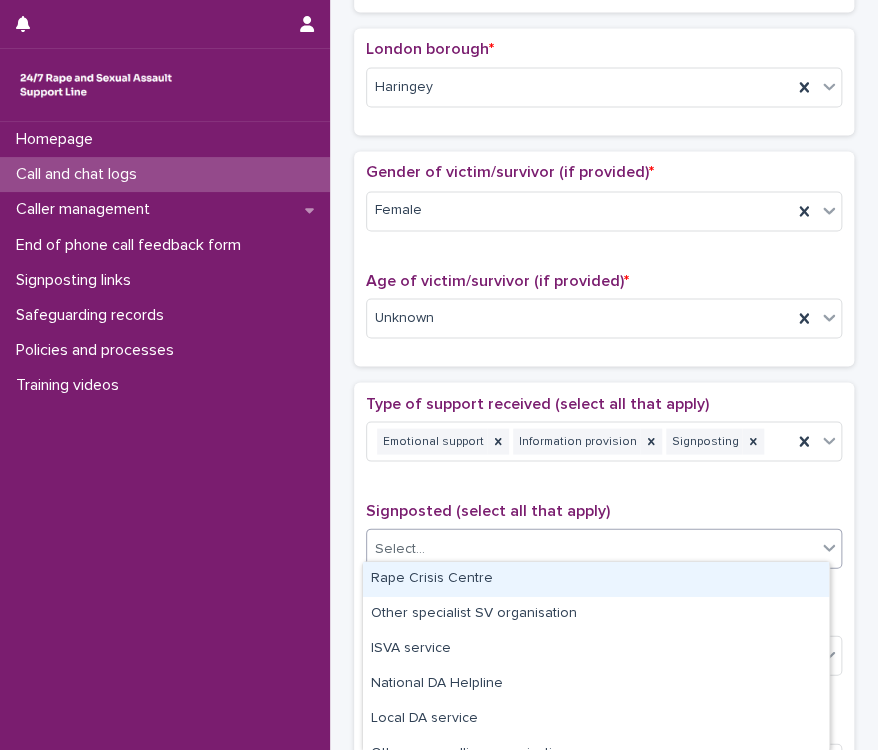 click on "Select..." at bounding box center [591, 548] 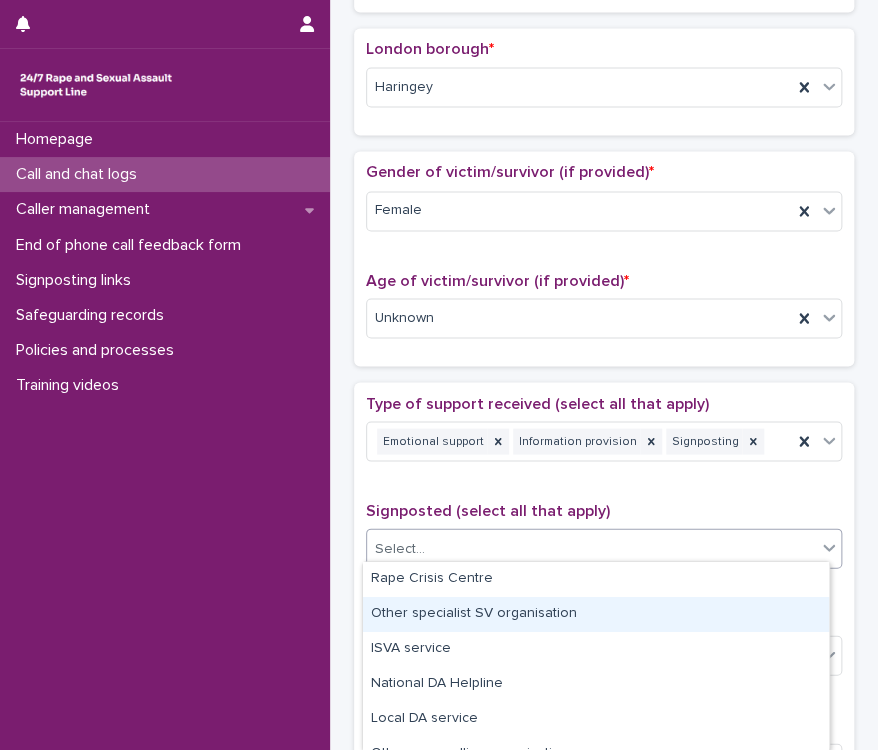 click on "Other specialist SV organisation" at bounding box center (596, 614) 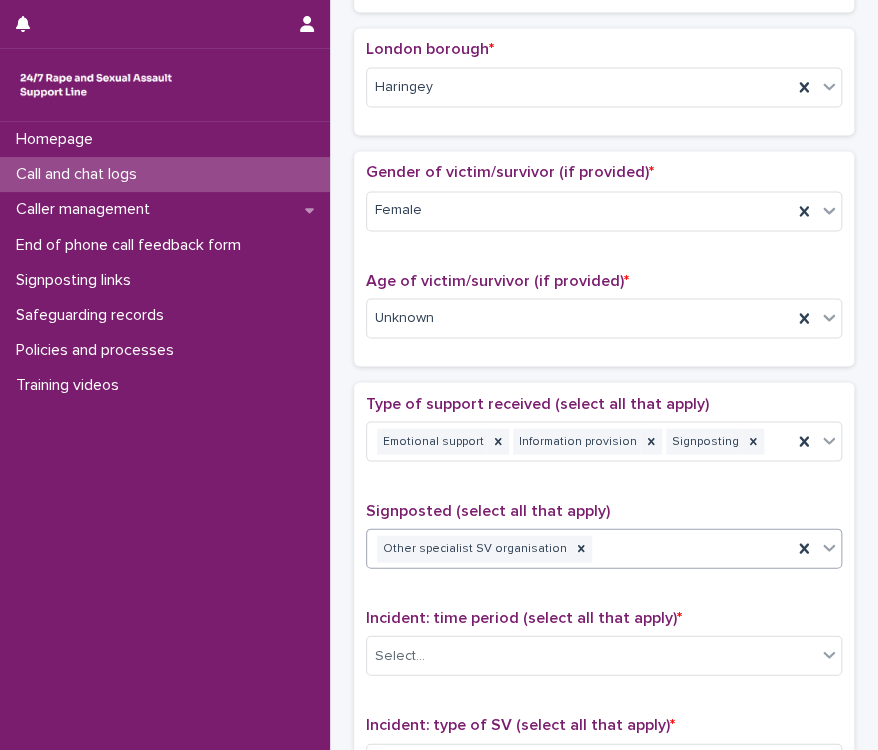 click on "Other specialist SV organisation" at bounding box center [579, 548] 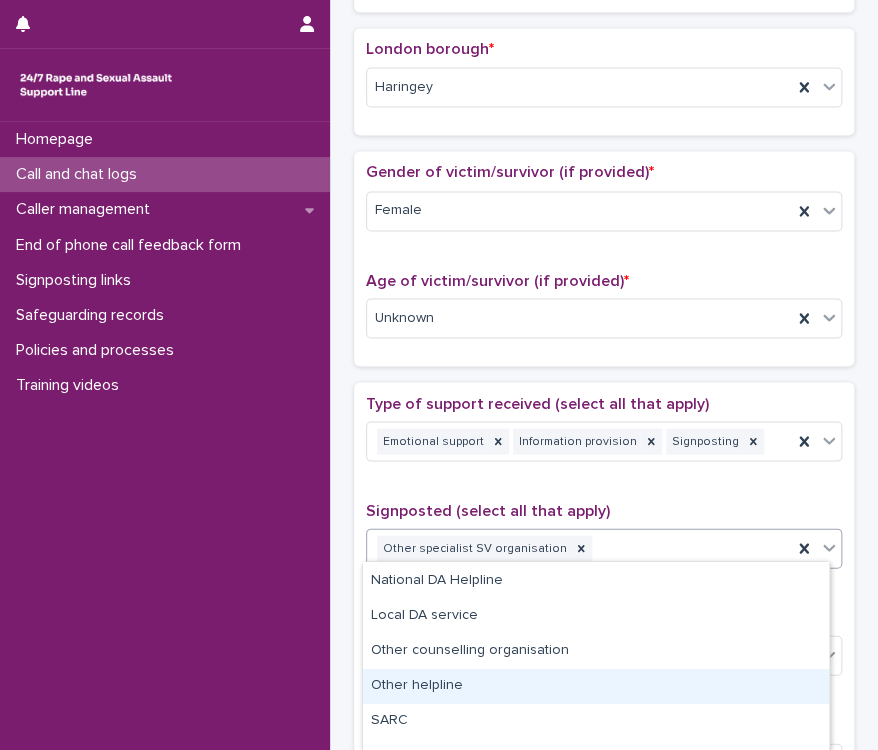 scroll, scrollTop: 80, scrollLeft: 0, axis: vertical 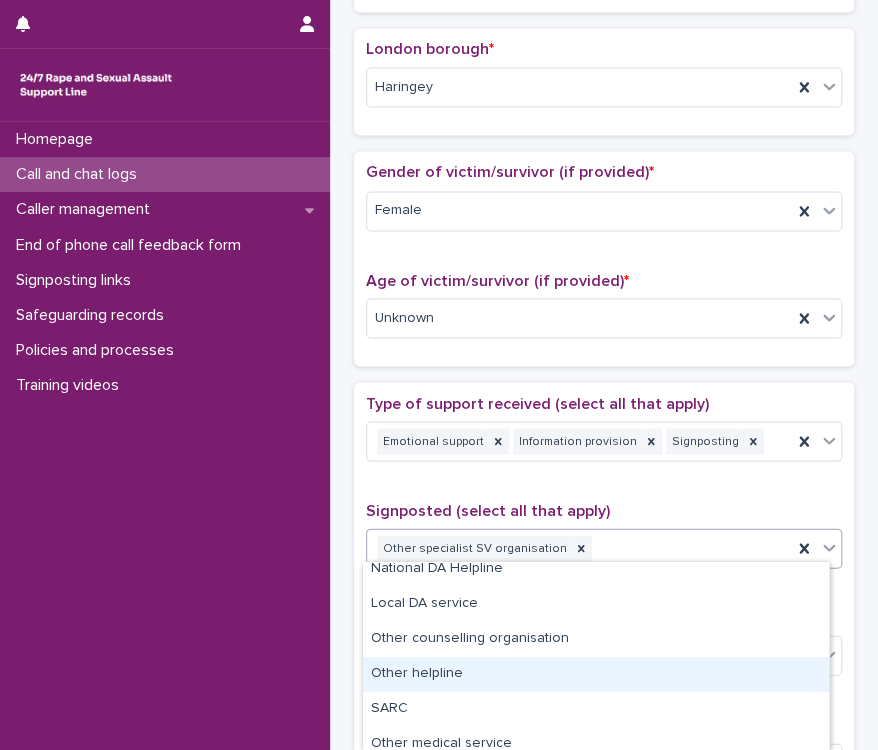 click on "Other helpline" at bounding box center [596, 674] 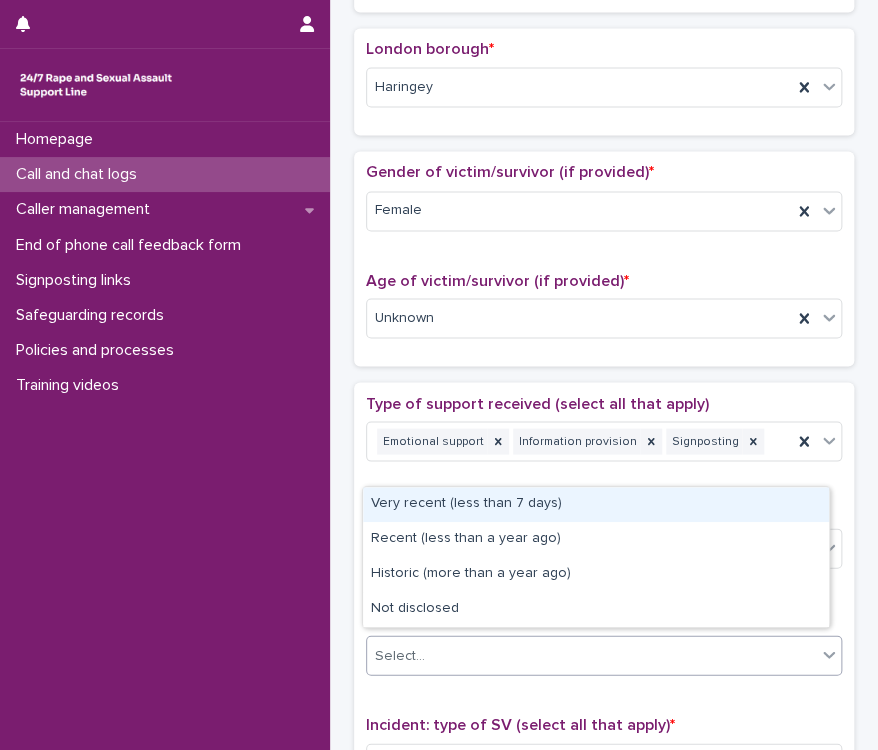 click on "Select..." at bounding box center [591, 655] 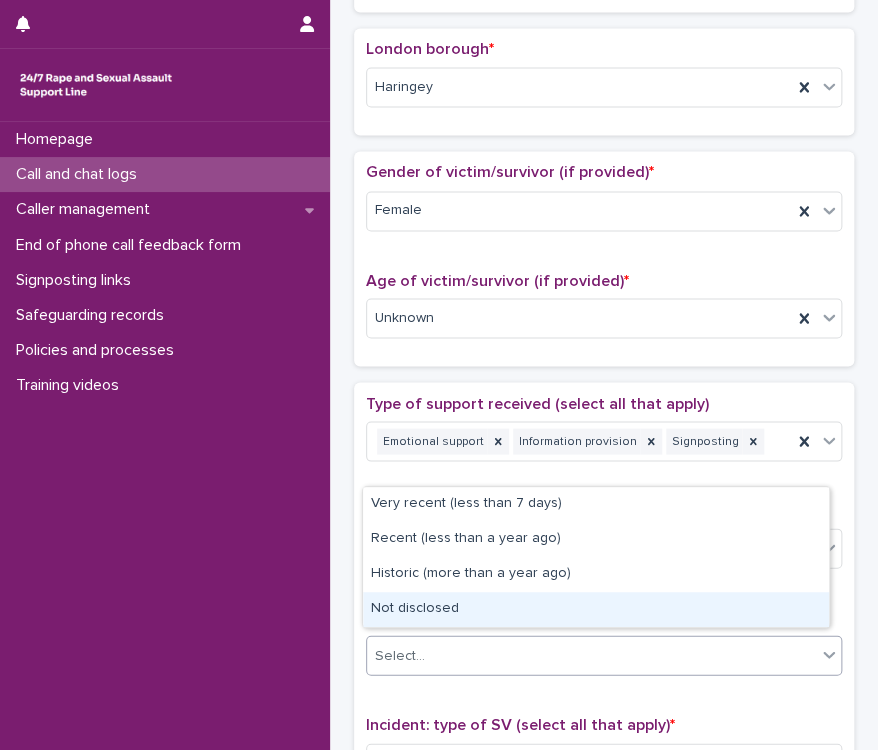 click on "Not disclosed" at bounding box center (596, 609) 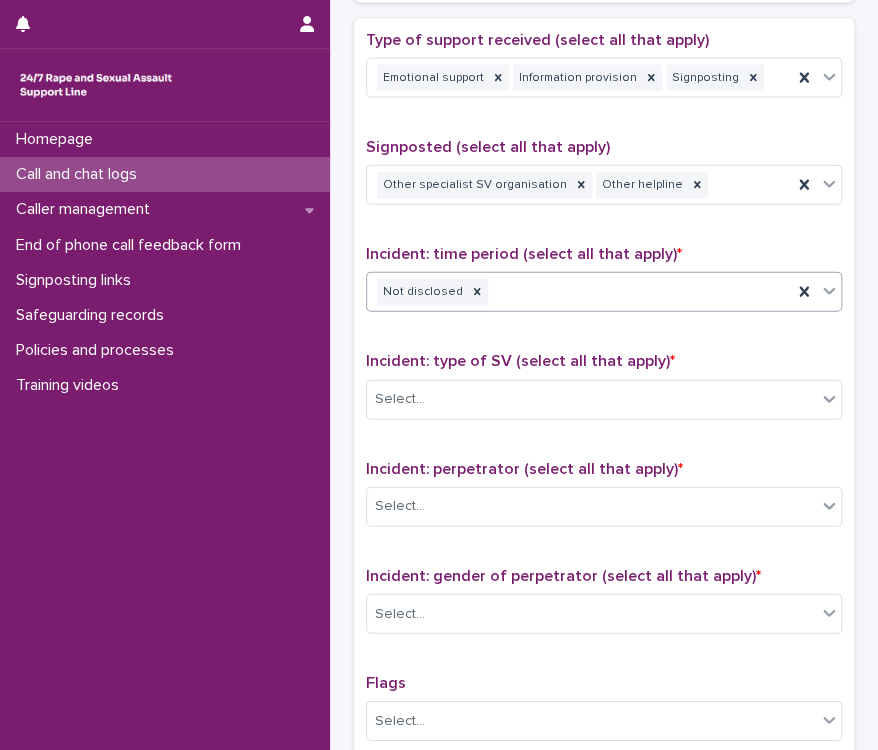 scroll, scrollTop: 1341, scrollLeft: 0, axis: vertical 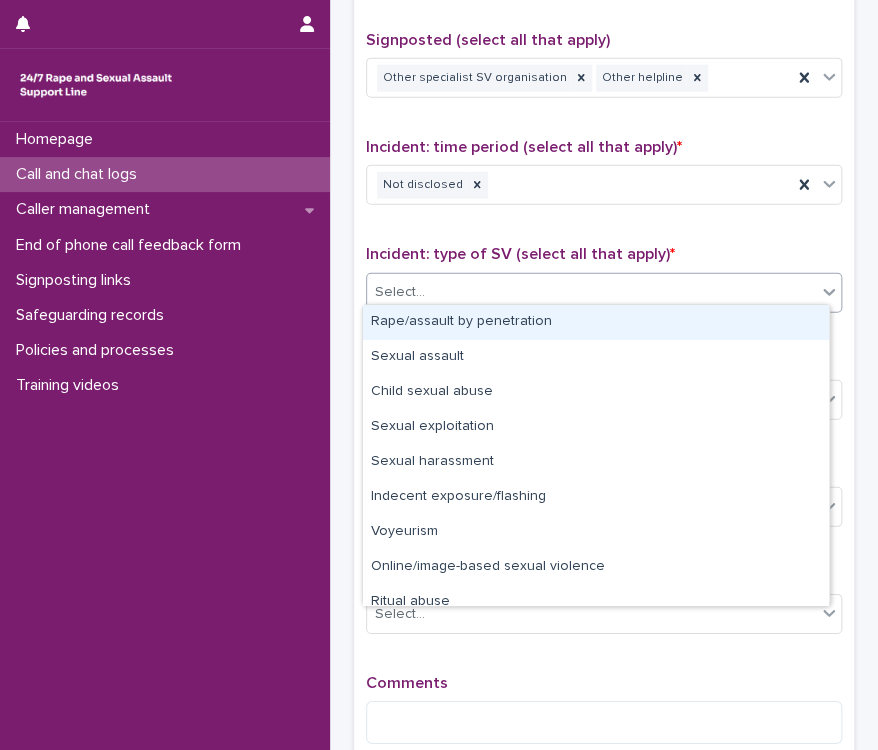 click on "Select..." at bounding box center (591, 292) 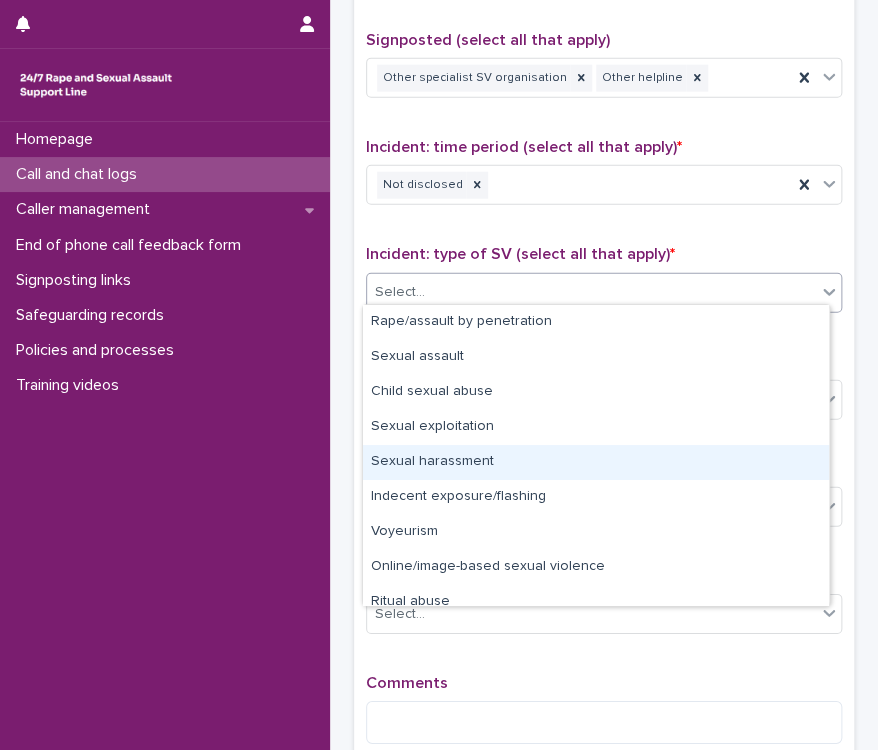 click on "Sexual harassment" at bounding box center [596, 462] 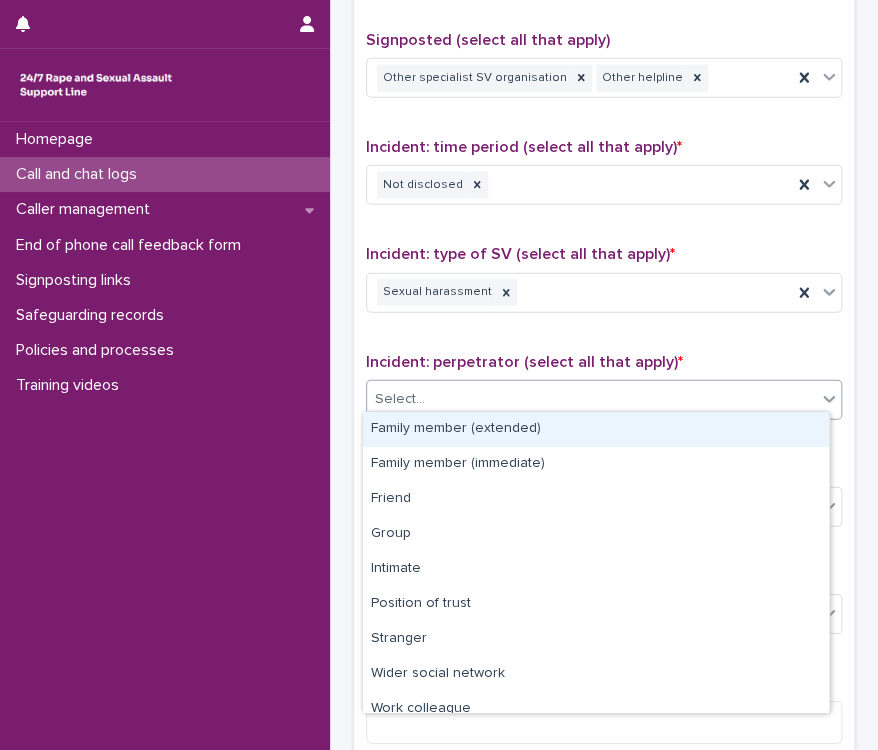 click on "Select..." at bounding box center (591, 399) 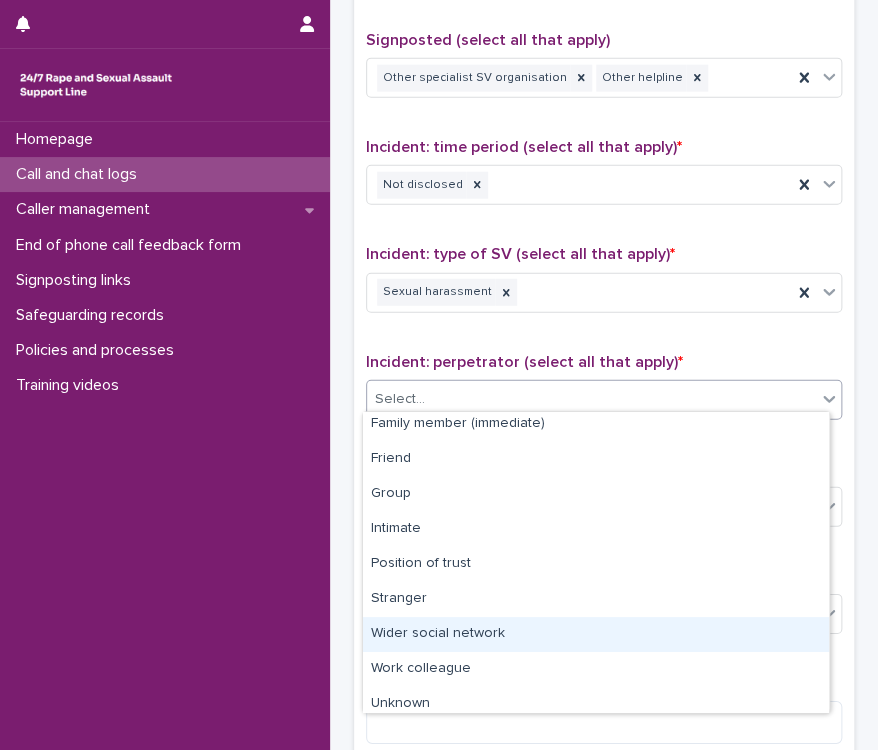 scroll, scrollTop: 84, scrollLeft: 0, axis: vertical 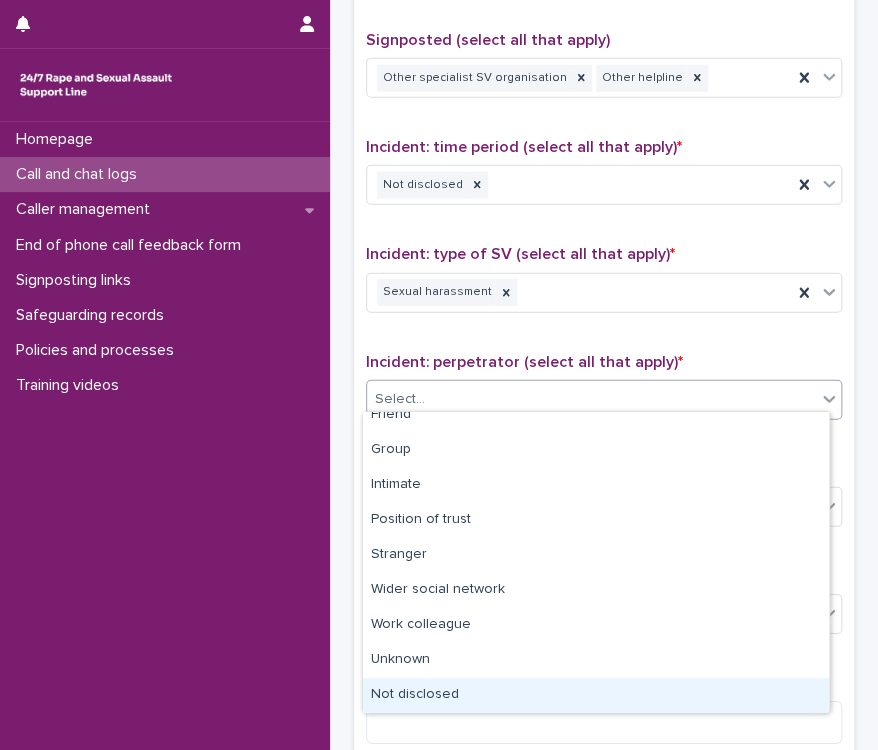 click on "Not disclosed" at bounding box center (596, 695) 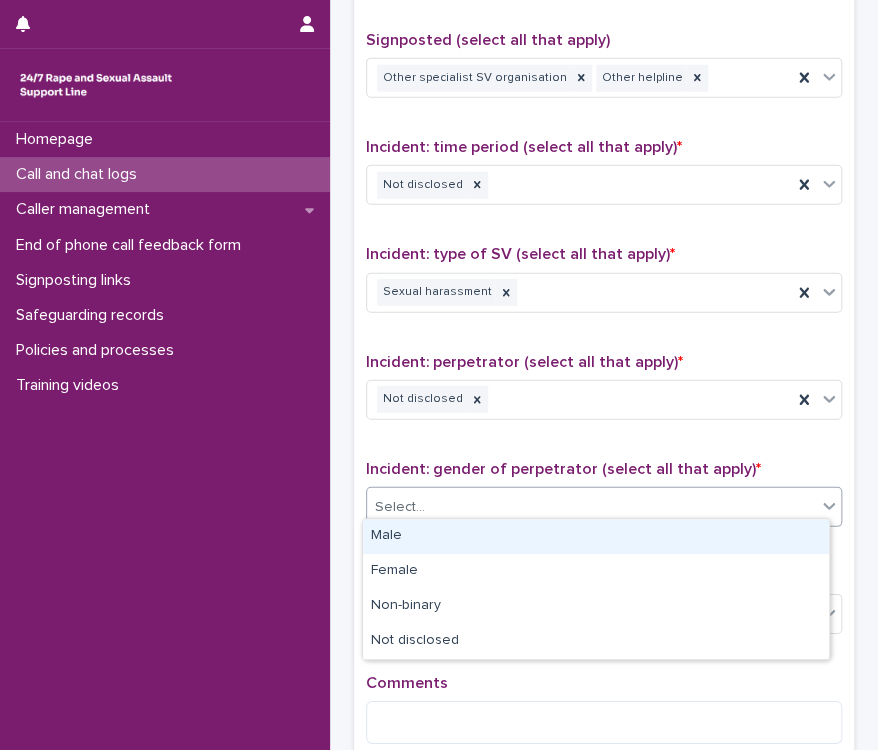 click on "Select..." at bounding box center (591, 507) 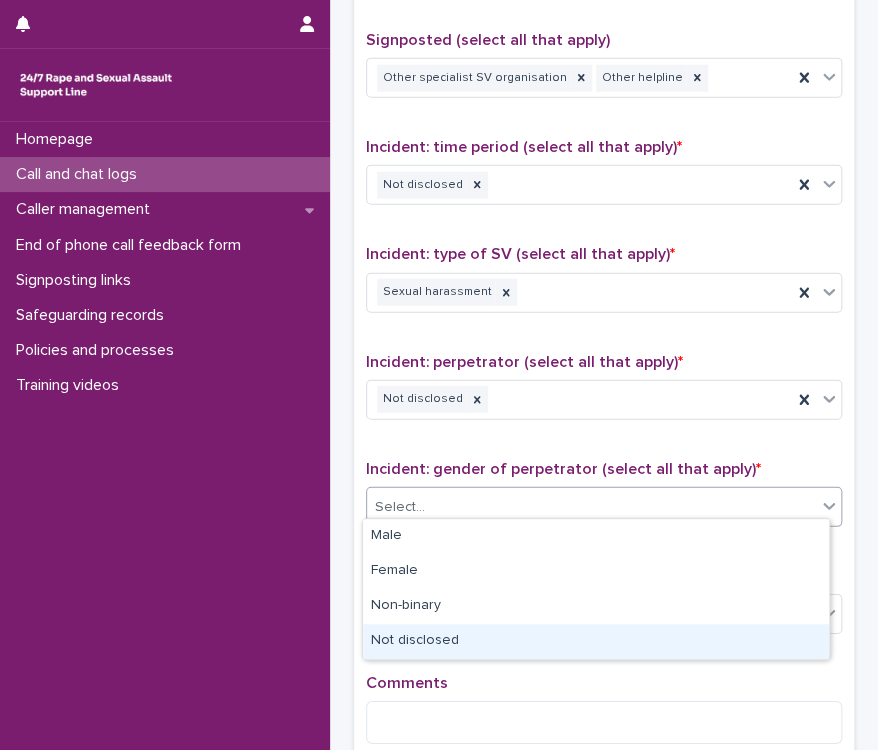 click on "Not disclosed" at bounding box center [596, 641] 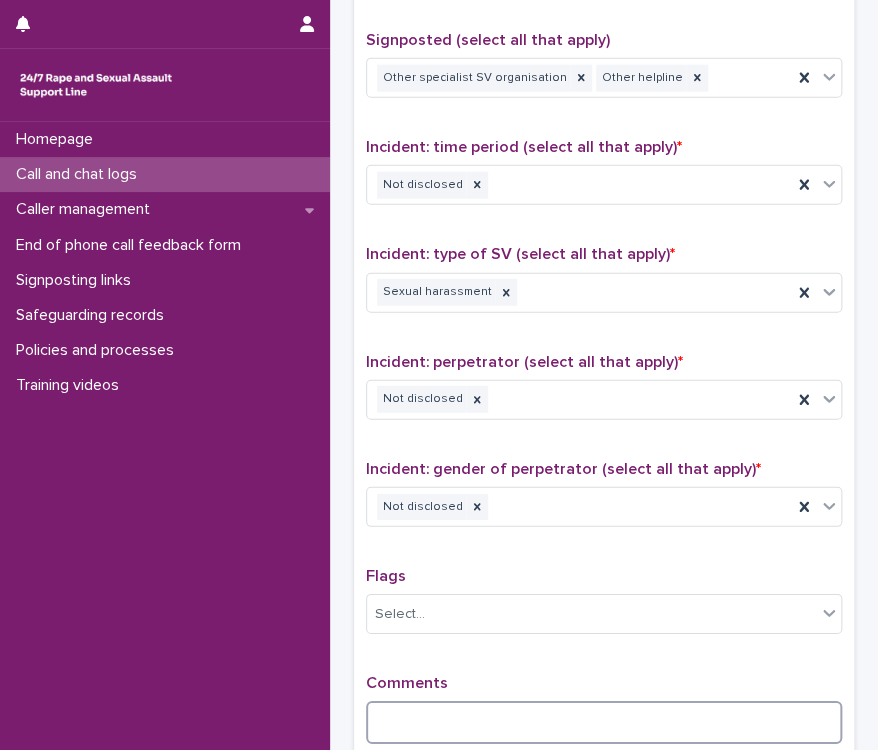 click at bounding box center [604, 722] 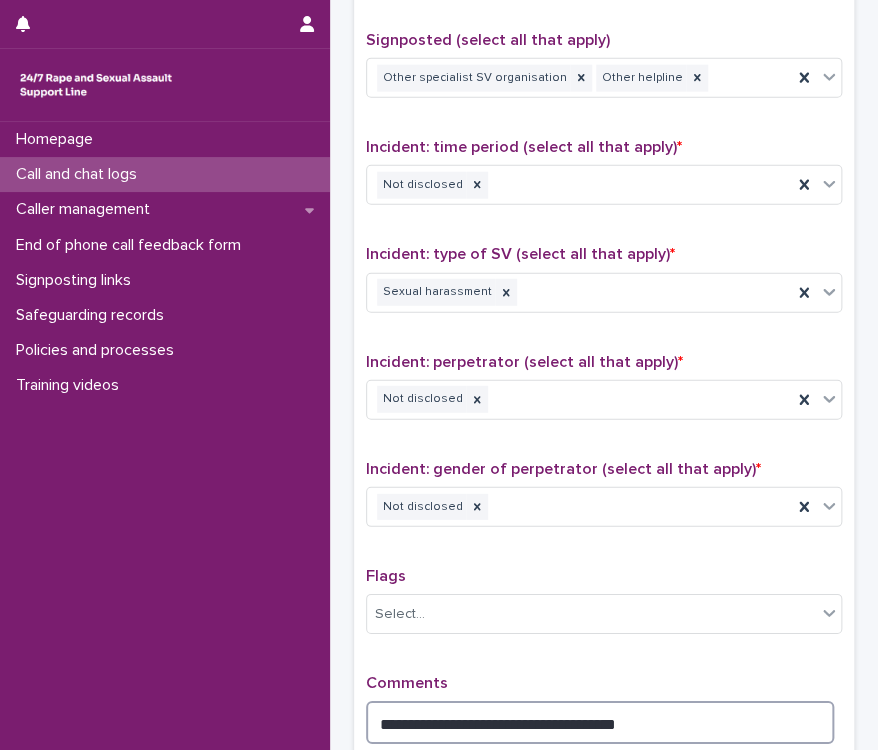 click on "**********" at bounding box center [600, 722] 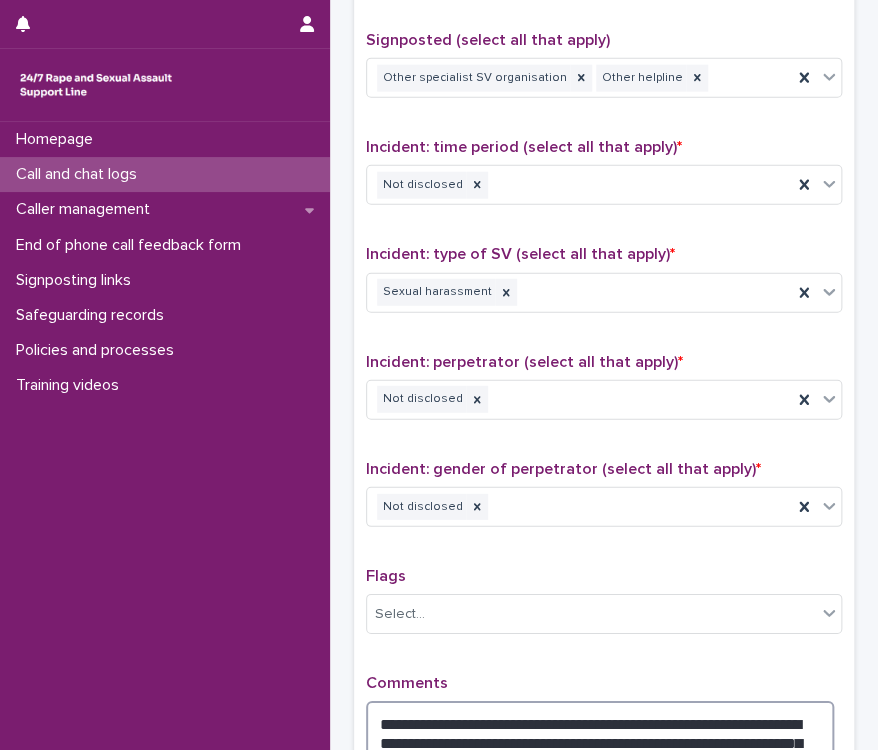 click on "**********" at bounding box center [600, 731] 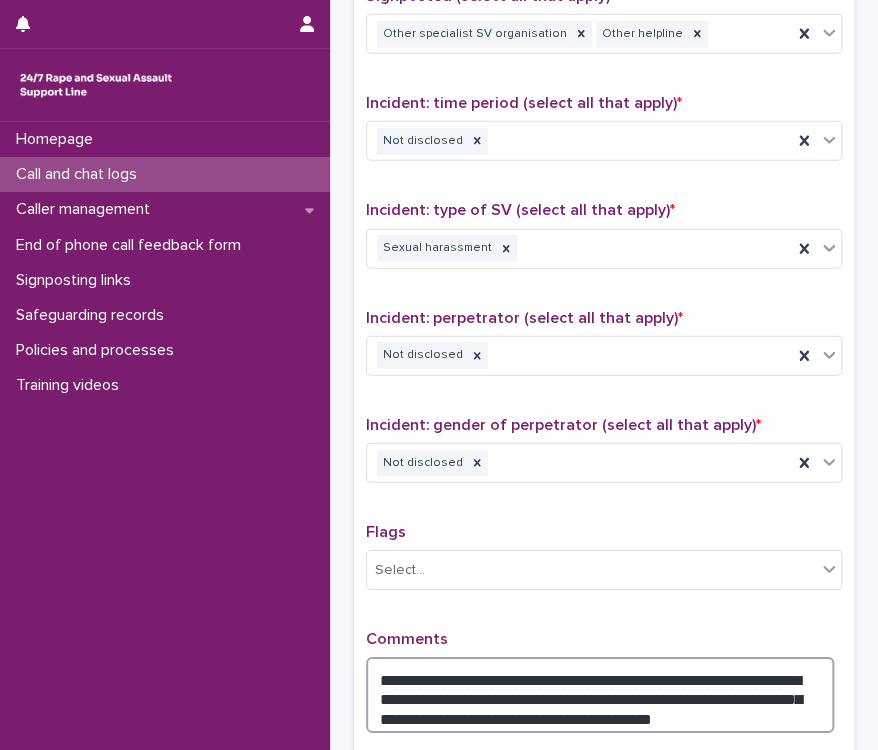 scroll, scrollTop: 1425, scrollLeft: 0, axis: vertical 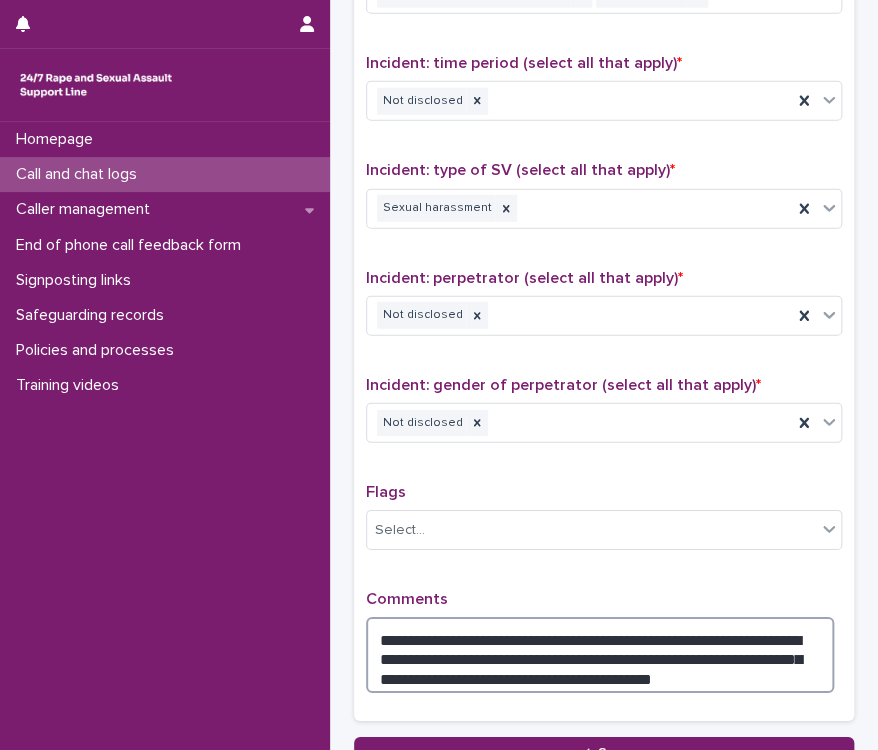 click on "**********" at bounding box center (600, 655) 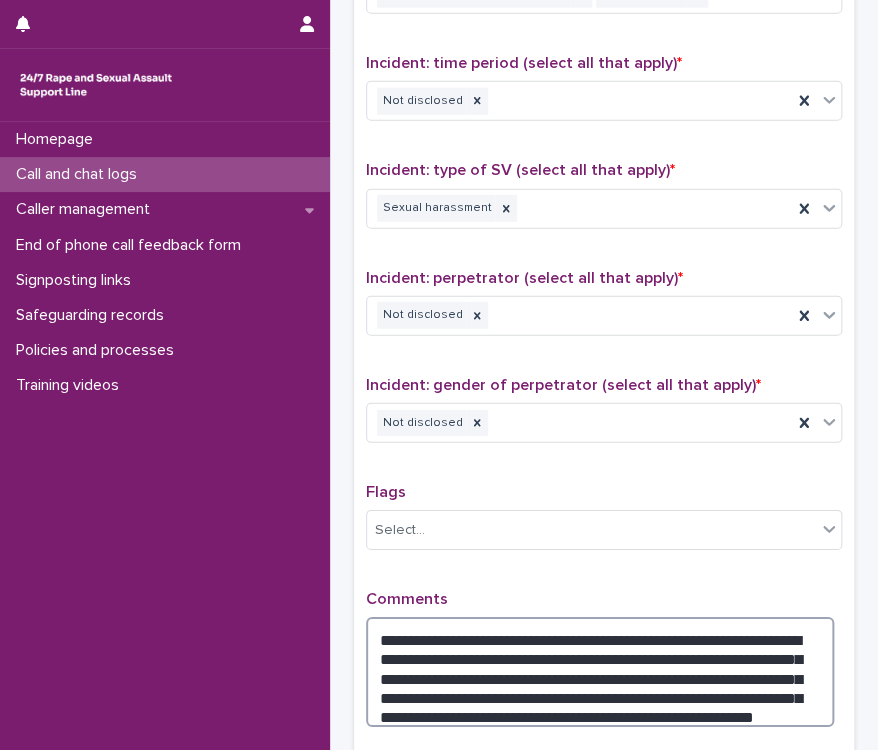 click on "**********" at bounding box center [600, 672] 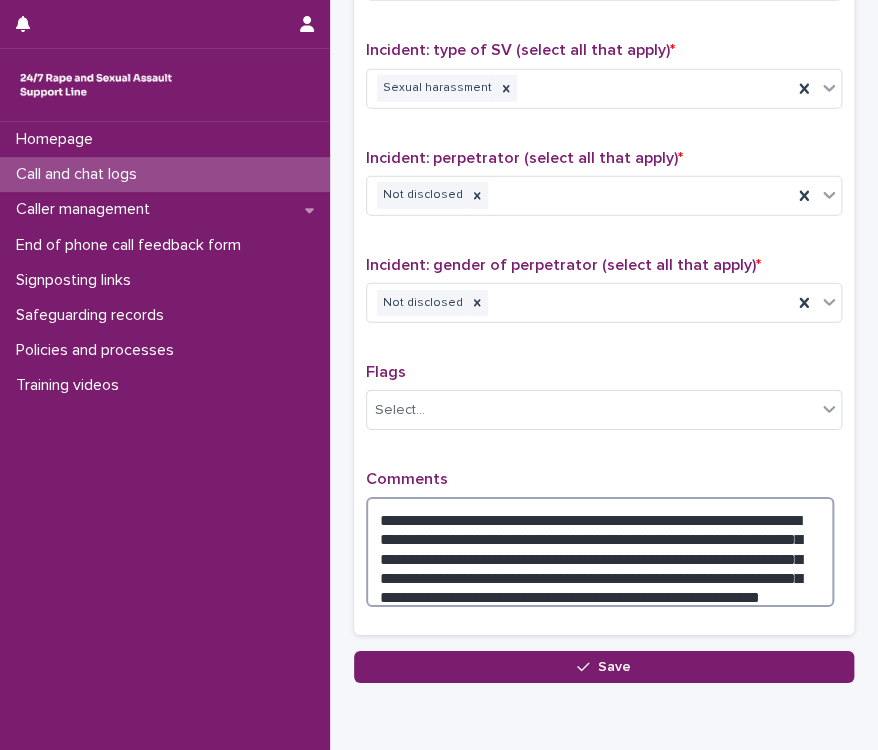 scroll, scrollTop: 1625, scrollLeft: 0, axis: vertical 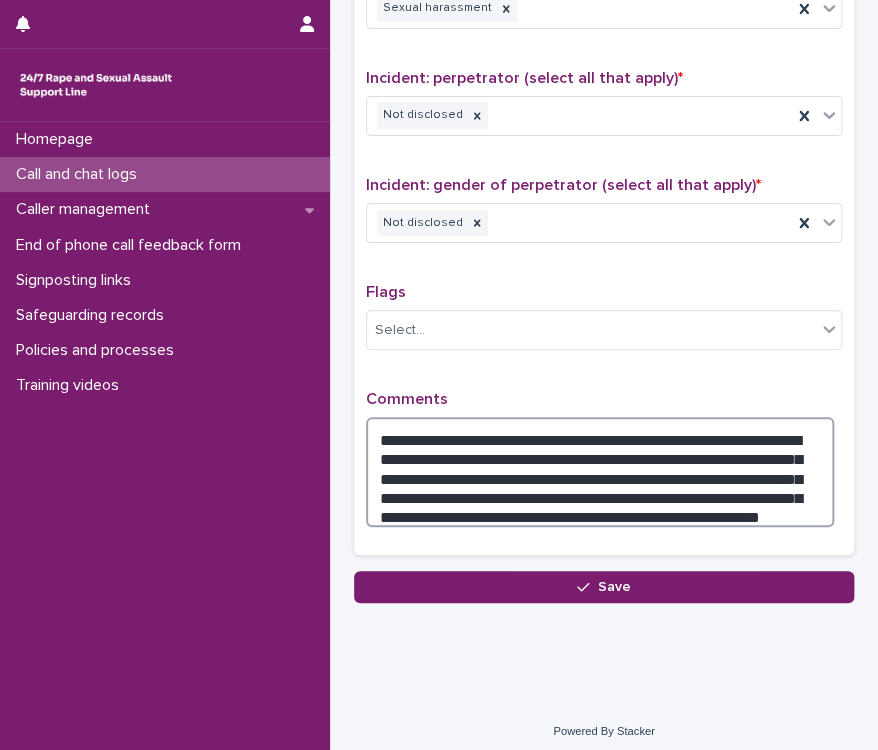 click on "**********" at bounding box center (600, 472) 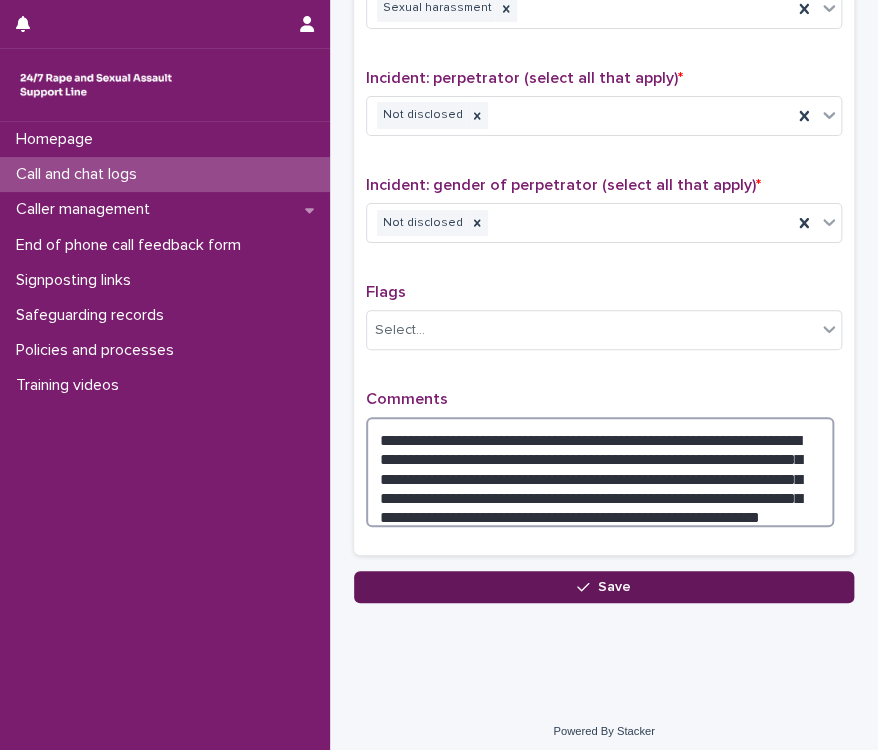 type on "**********" 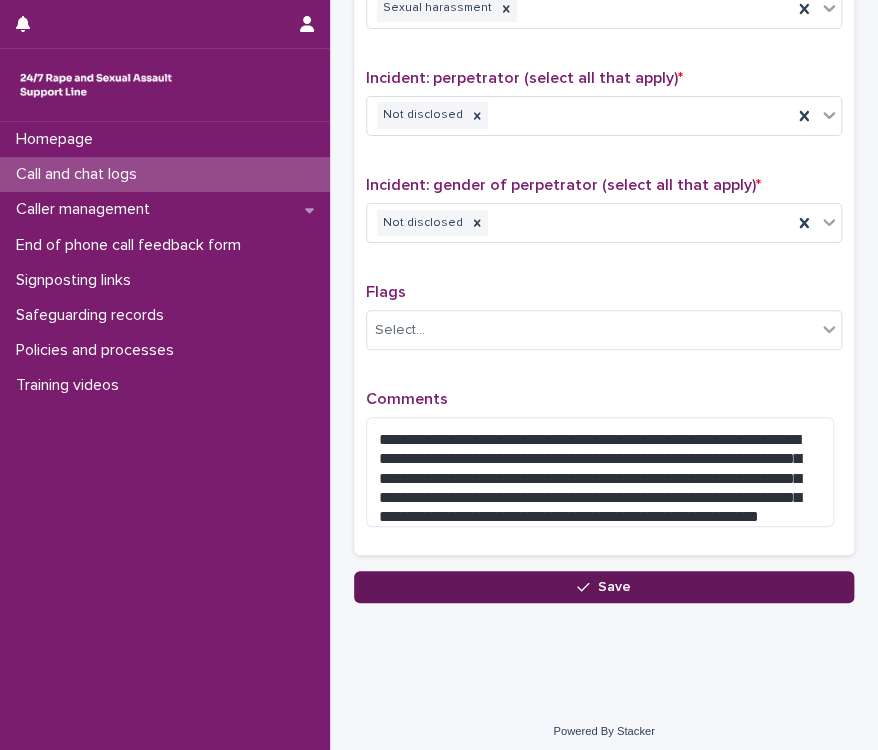 click on "Save" at bounding box center (604, 587) 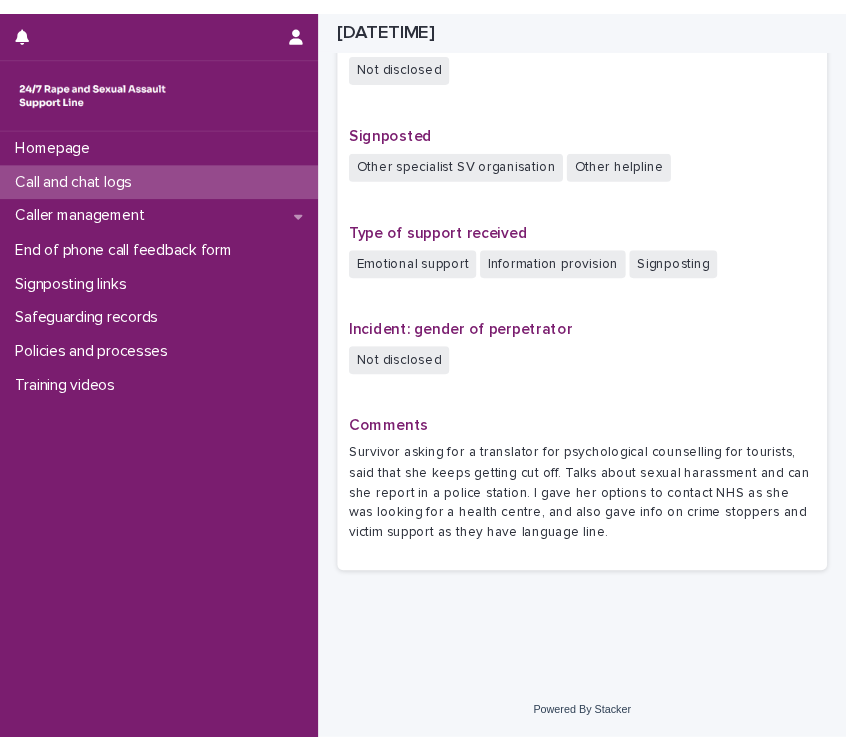 scroll, scrollTop: 1204, scrollLeft: 0, axis: vertical 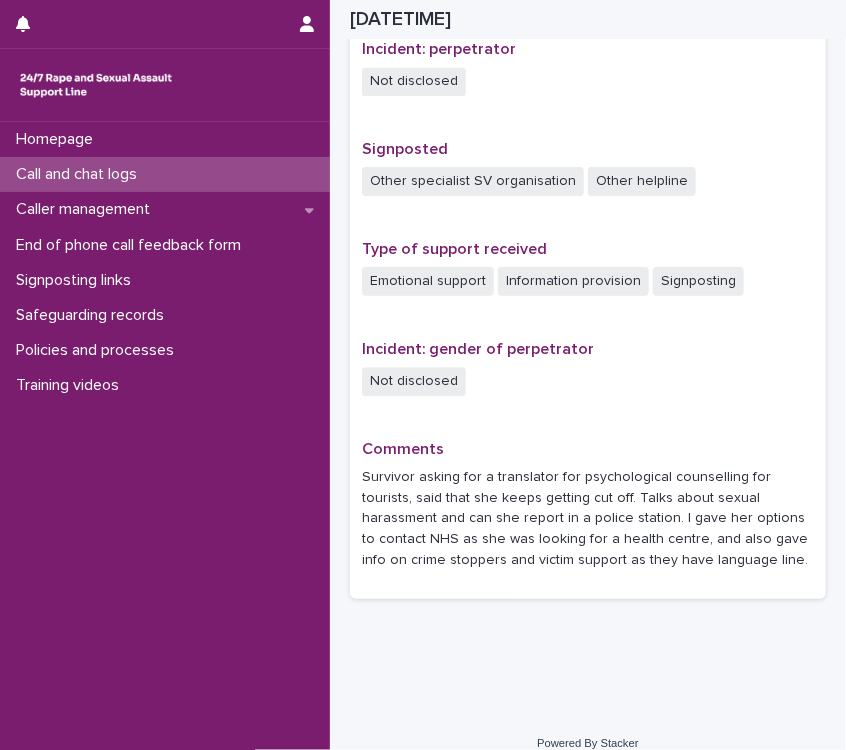 click on "Call and chat logs" at bounding box center (165, 174) 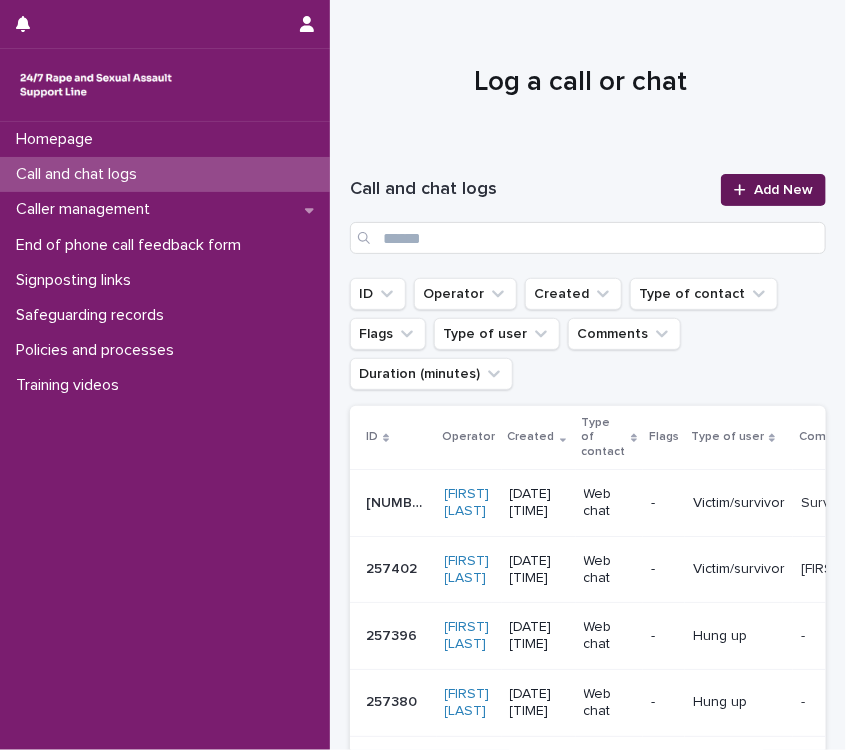 click 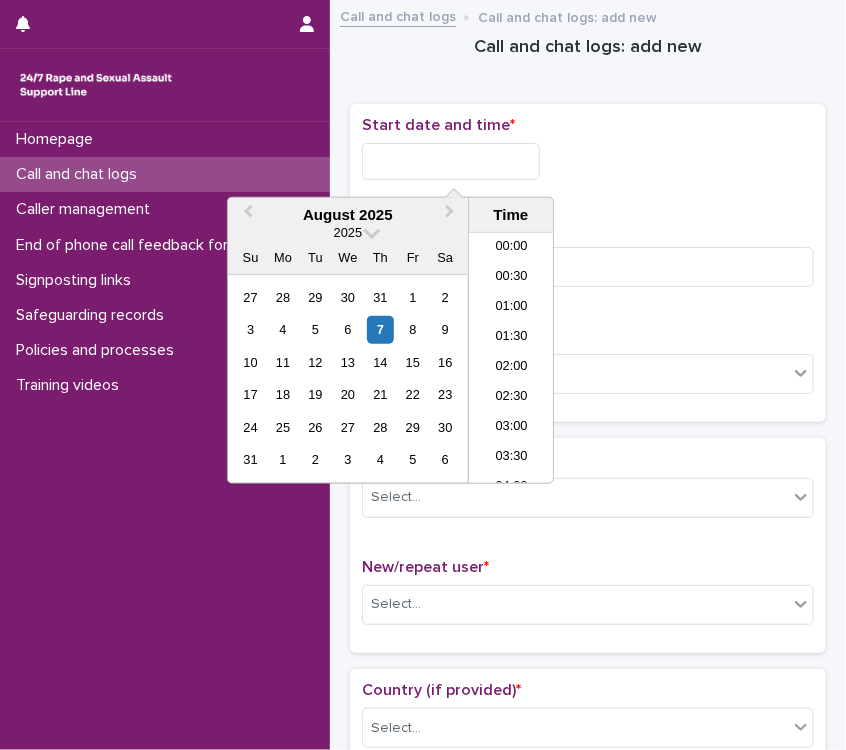 click at bounding box center [451, 161] 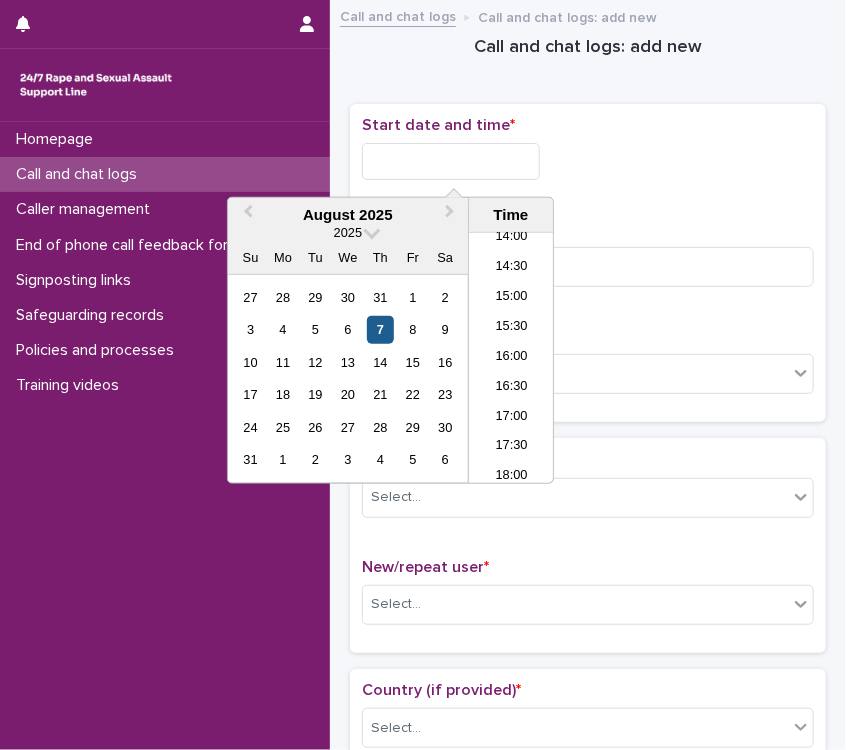 click on "7" at bounding box center [380, 329] 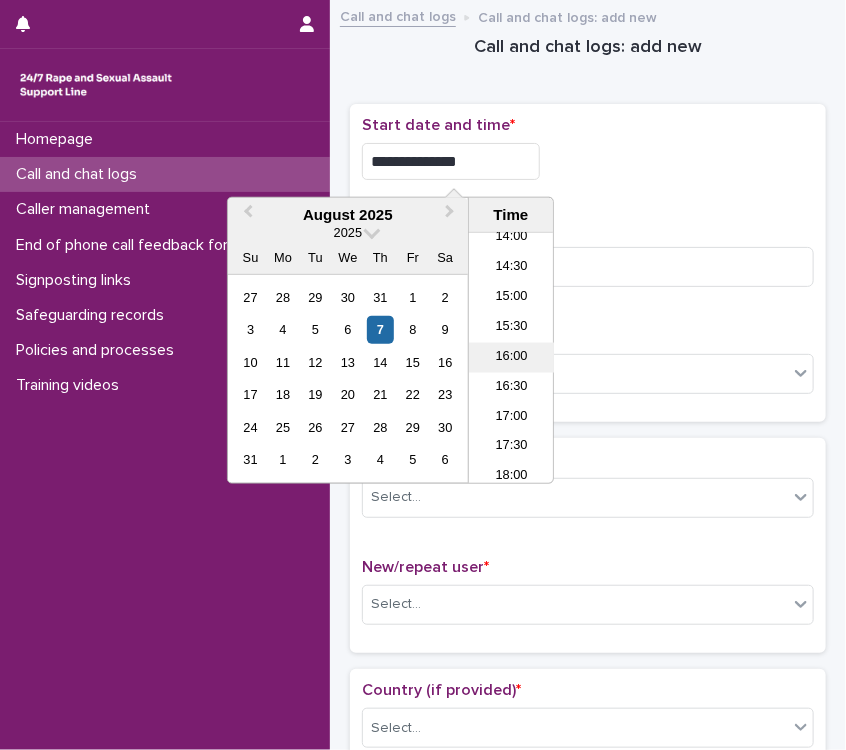 click on "16:00" at bounding box center [511, 358] 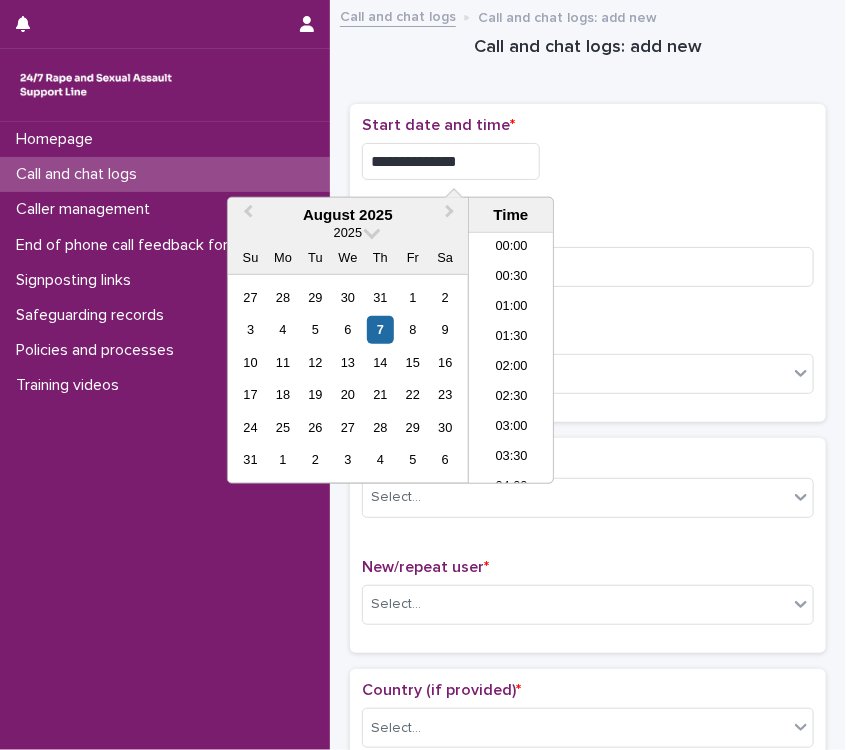 click on "**********" at bounding box center (451, 161) 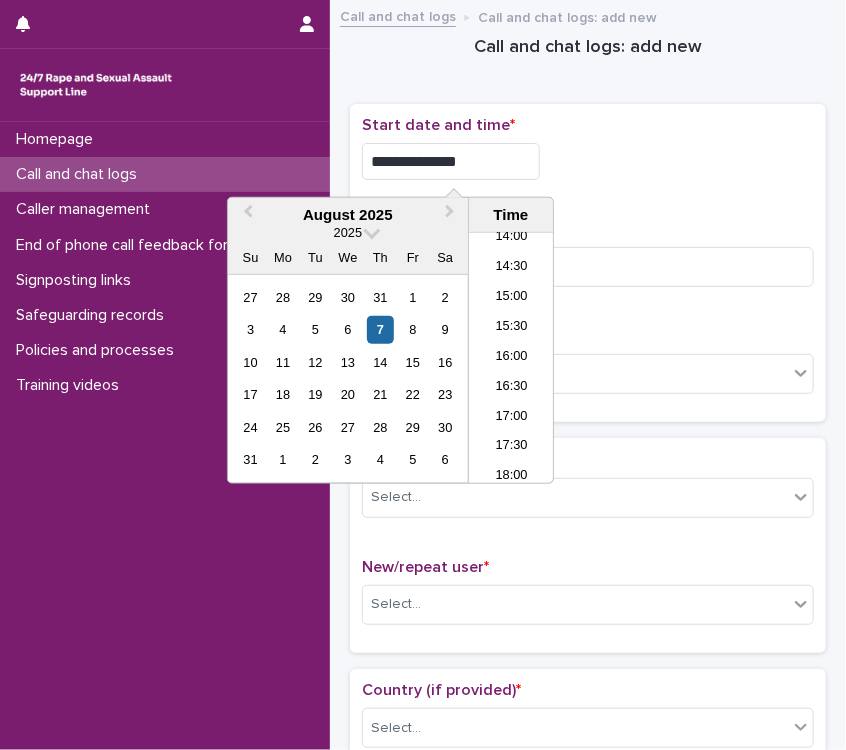 type on "**********" 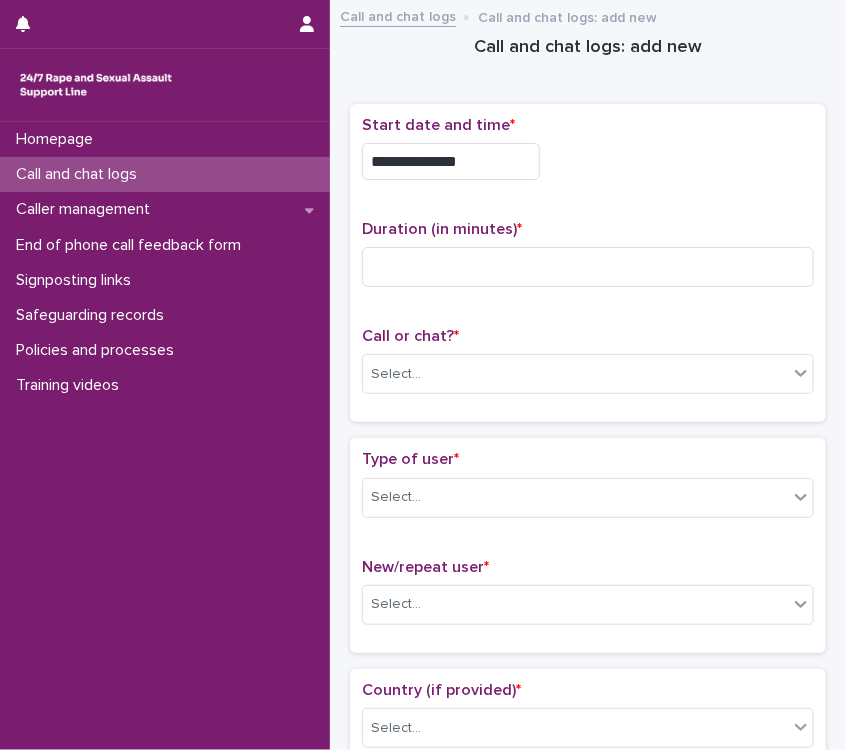 click on "**********" at bounding box center (588, 156) 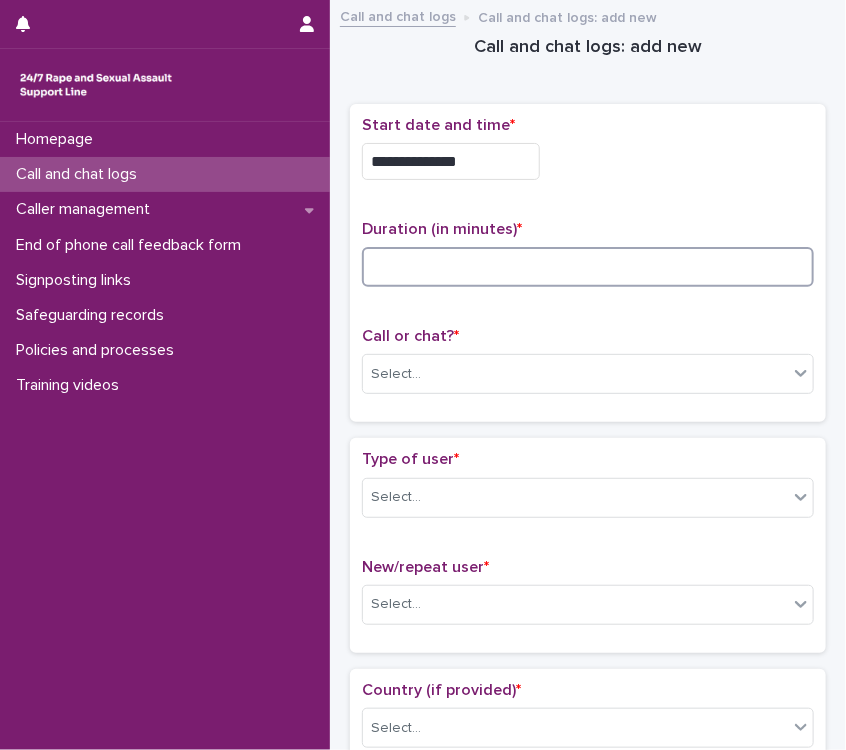 click at bounding box center (588, 267) 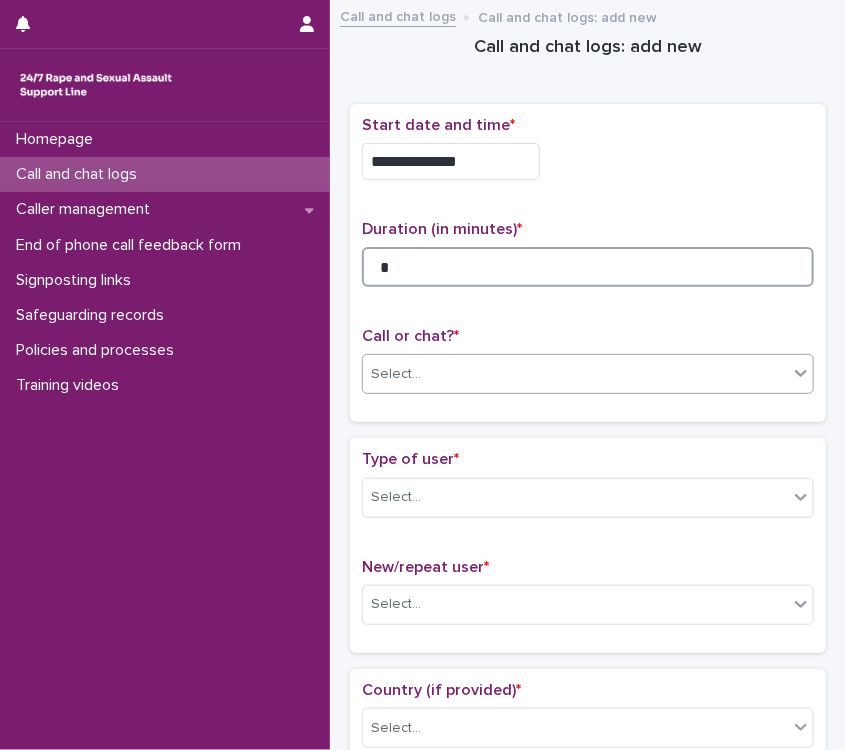 type on "*" 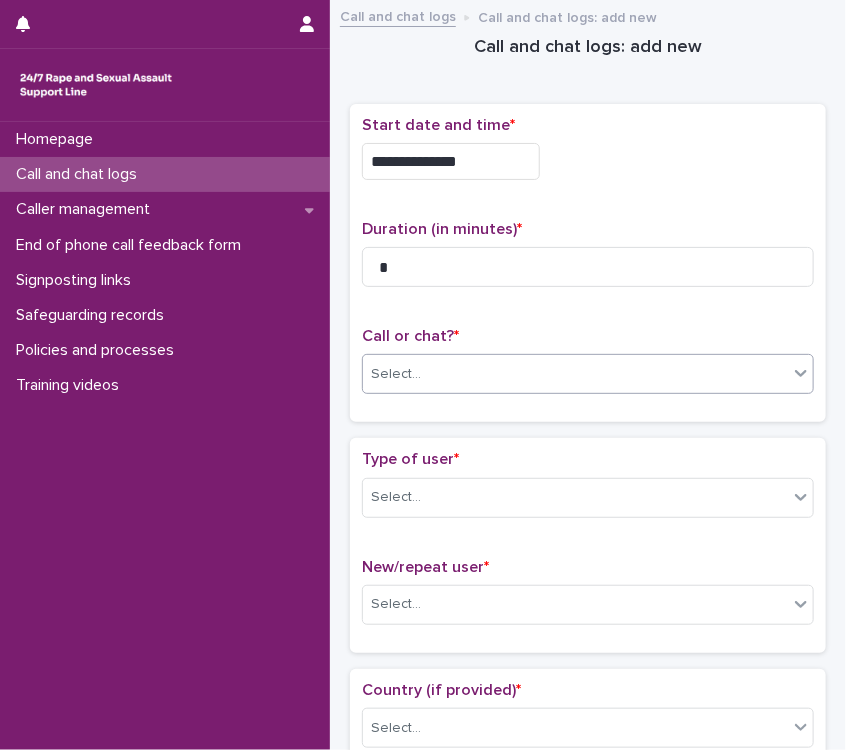 click on "Select..." at bounding box center (575, 374) 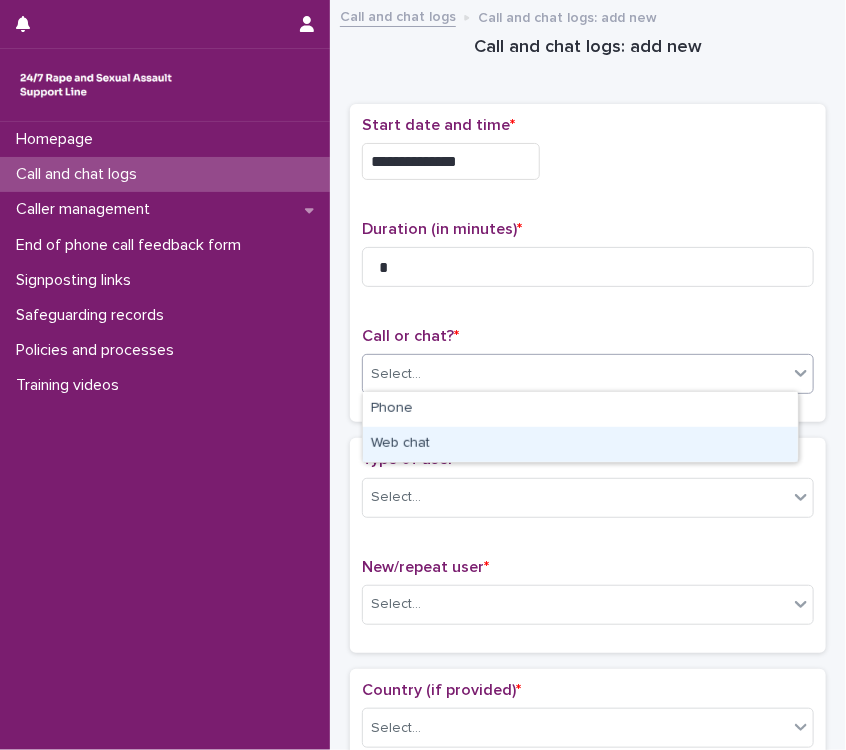 click on "Web chat" at bounding box center [580, 444] 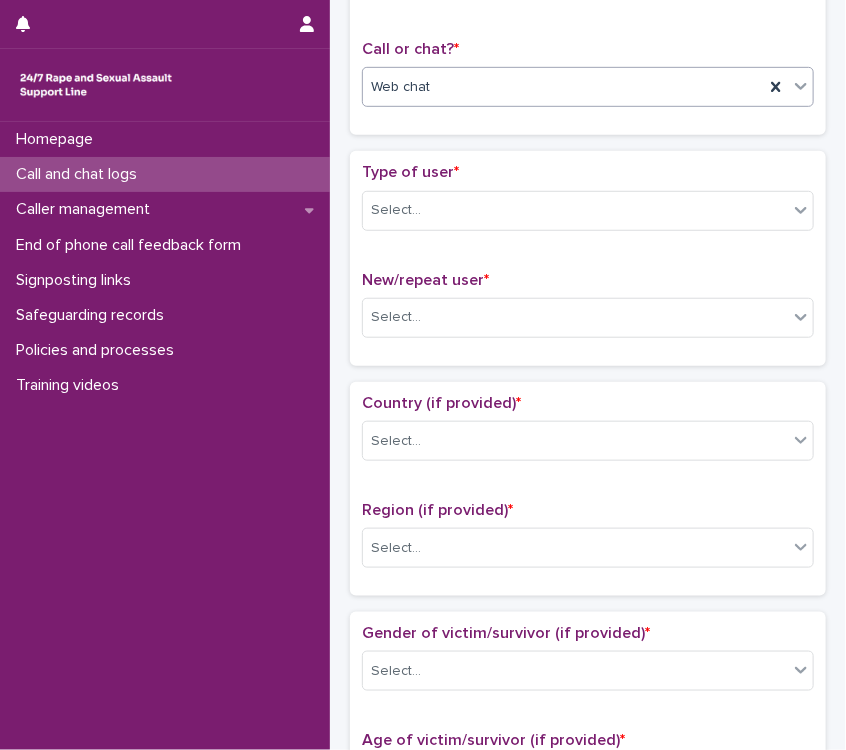 scroll, scrollTop: 322, scrollLeft: 0, axis: vertical 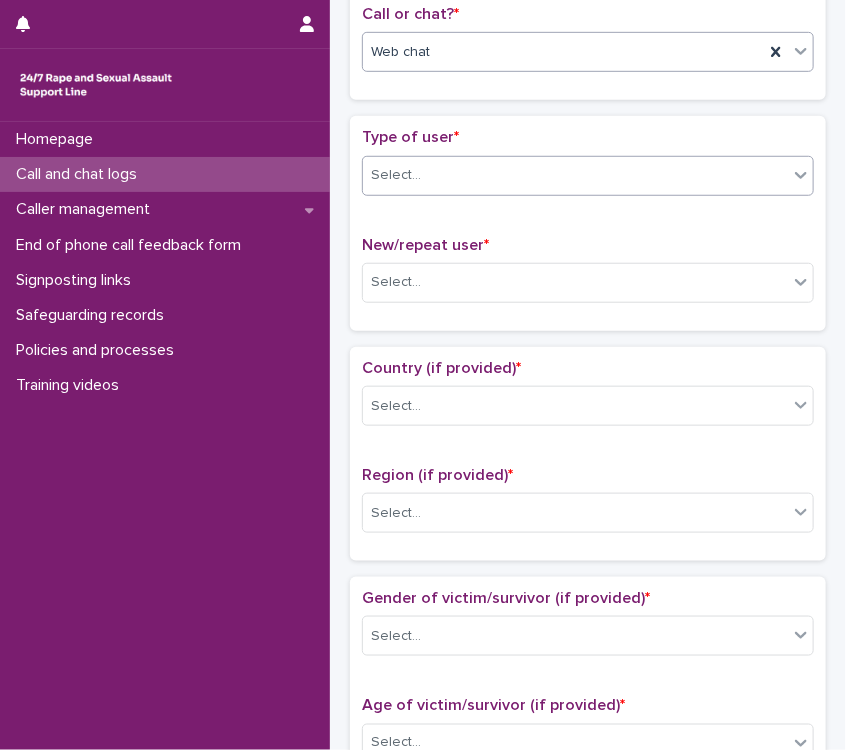 click on "Select..." at bounding box center [575, 175] 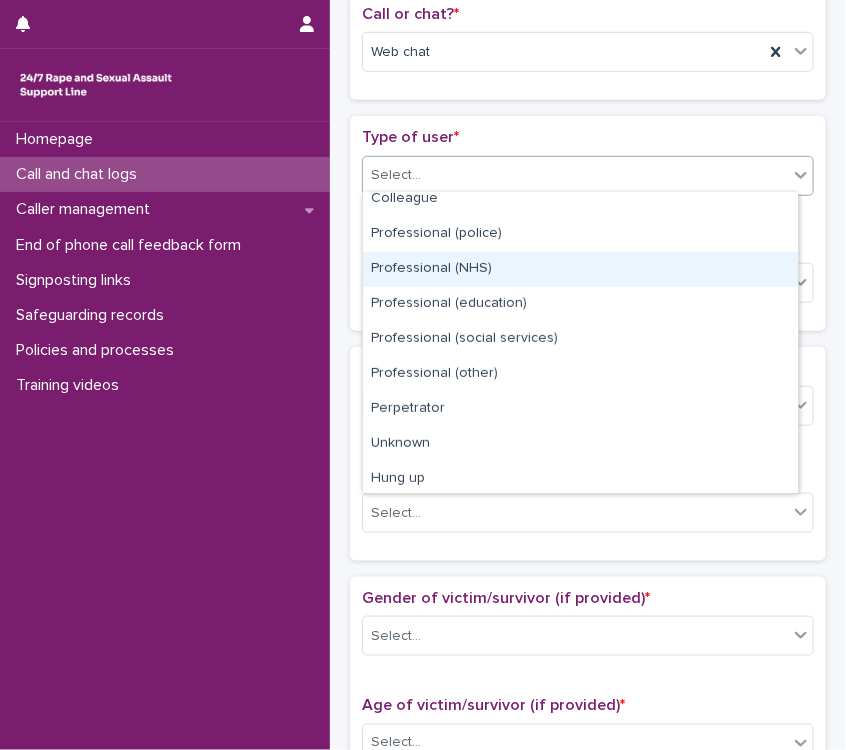 scroll, scrollTop: 224, scrollLeft: 0, axis: vertical 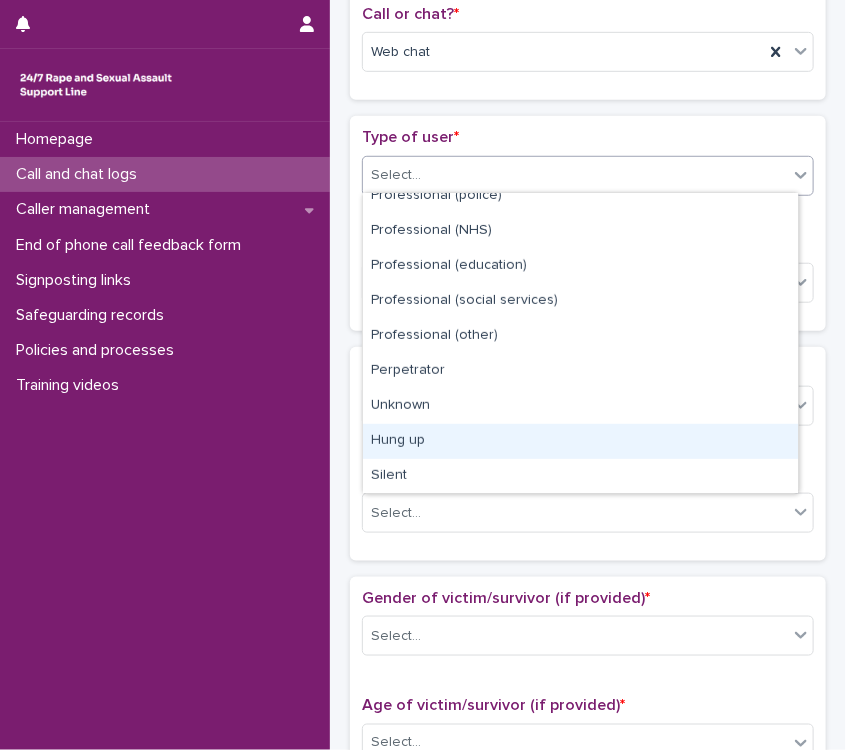 click on "Hung up" at bounding box center [580, 441] 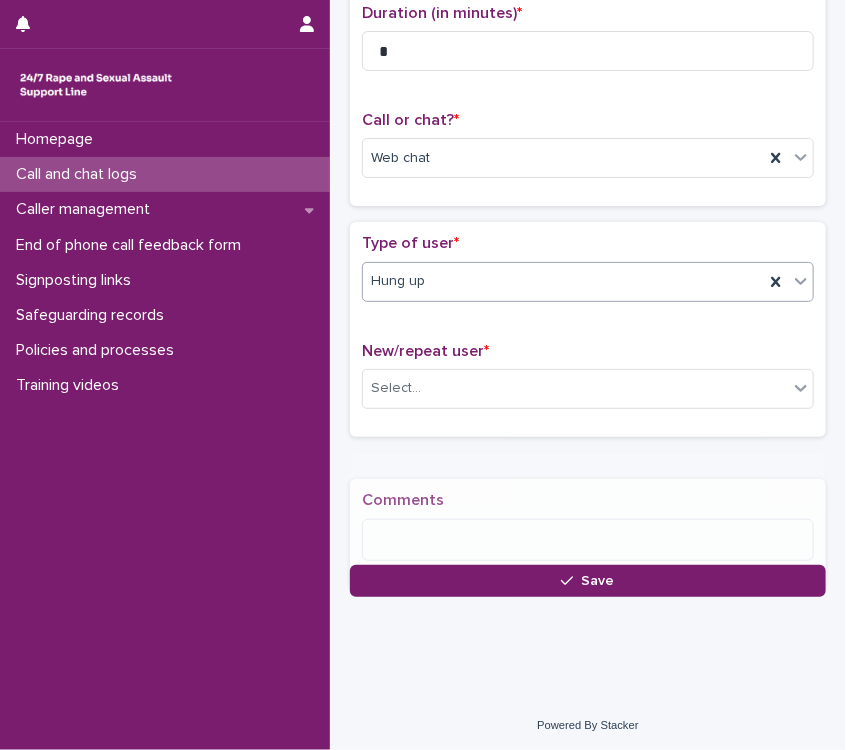 scroll, scrollTop: 226, scrollLeft: 0, axis: vertical 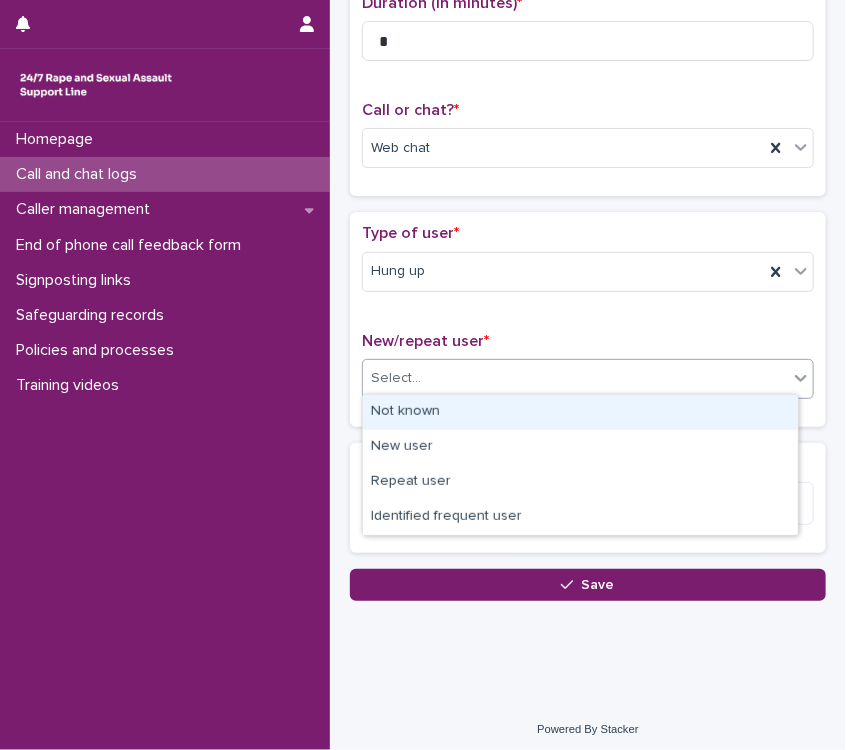 click on "Select..." at bounding box center [575, 378] 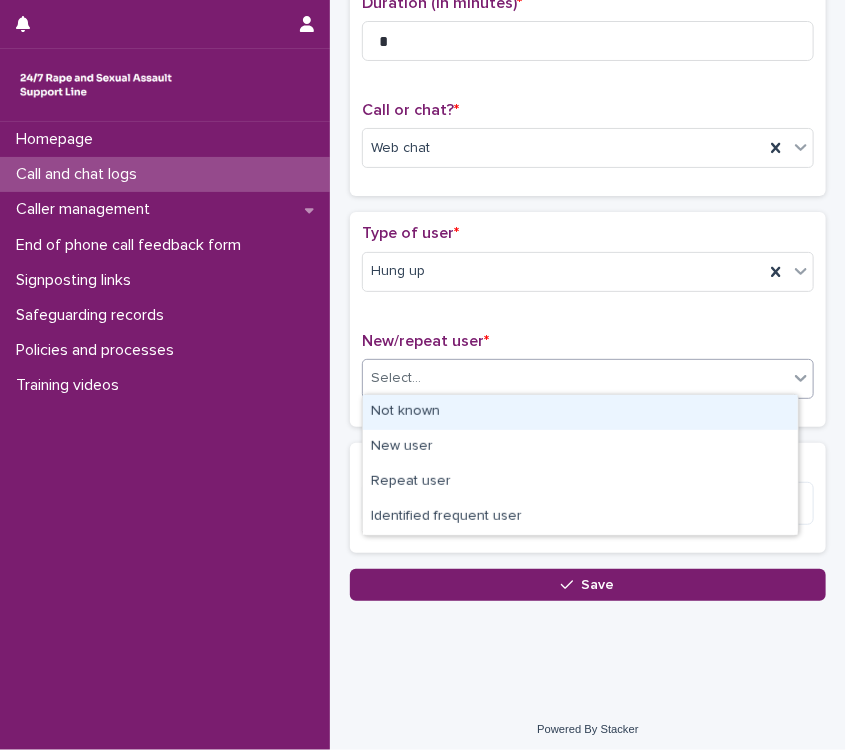 click on "Not known" at bounding box center (580, 412) 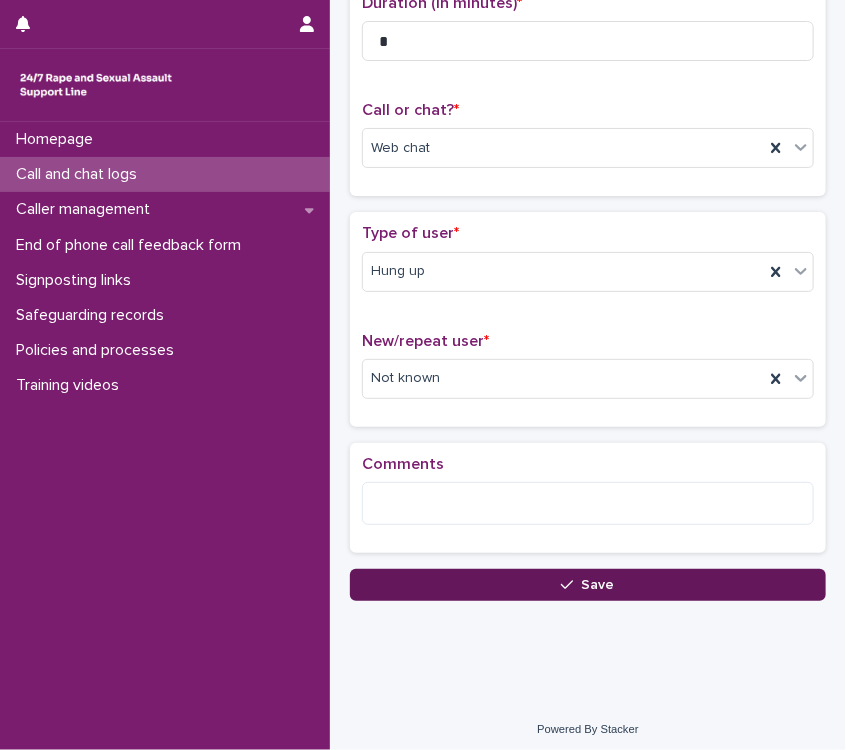 click on "Save" at bounding box center (588, 585) 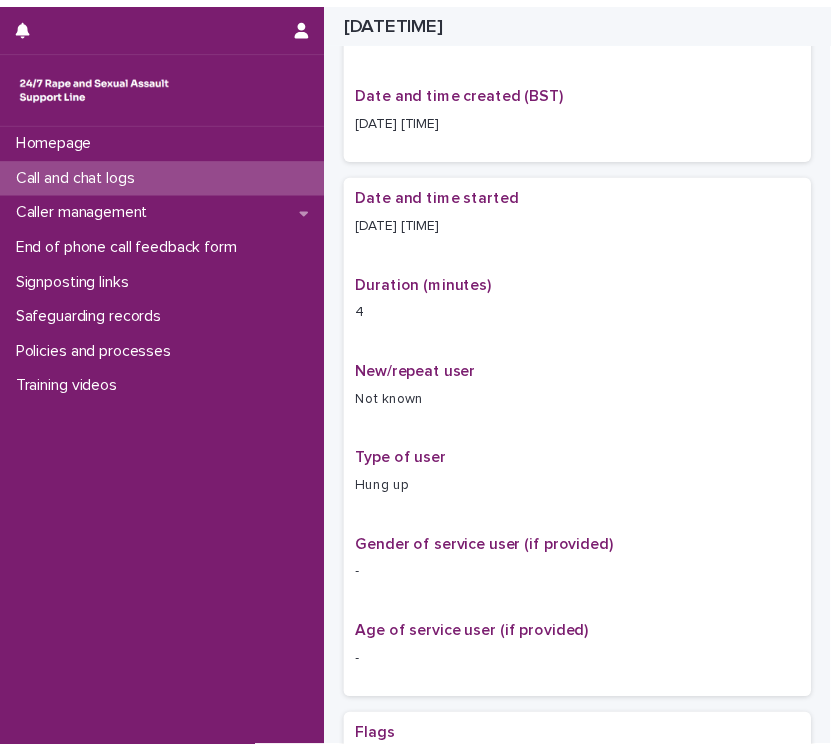 scroll, scrollTop: 238, scrollLeft: 0, axis: vertical 